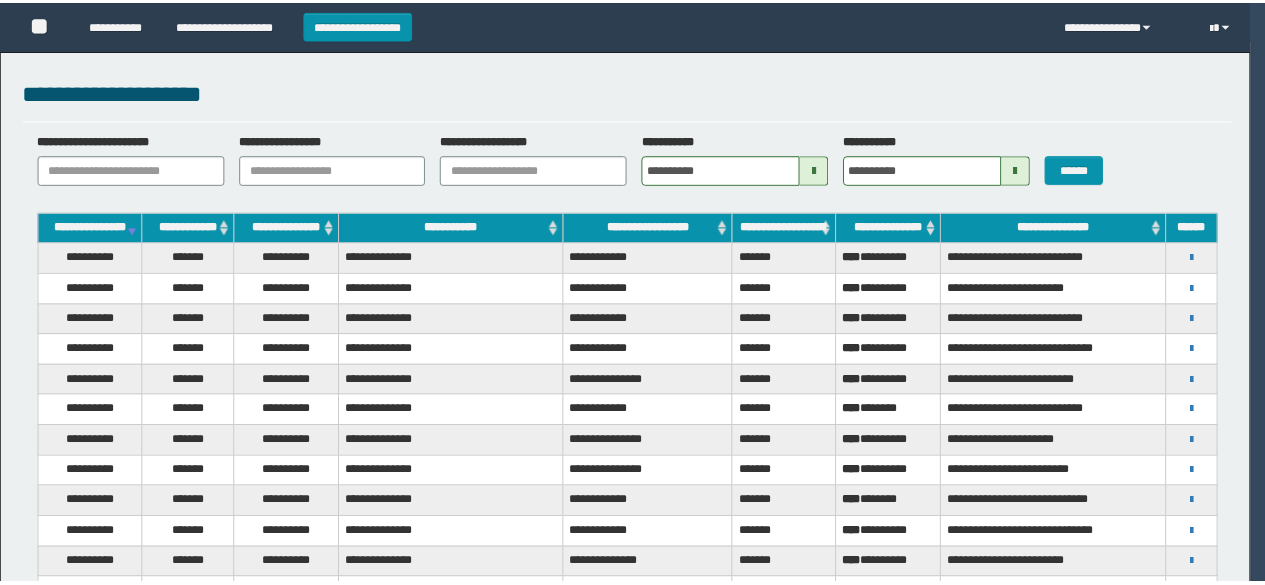 scroll, scrollTop: 0, scrollLeft: 0, axis: both 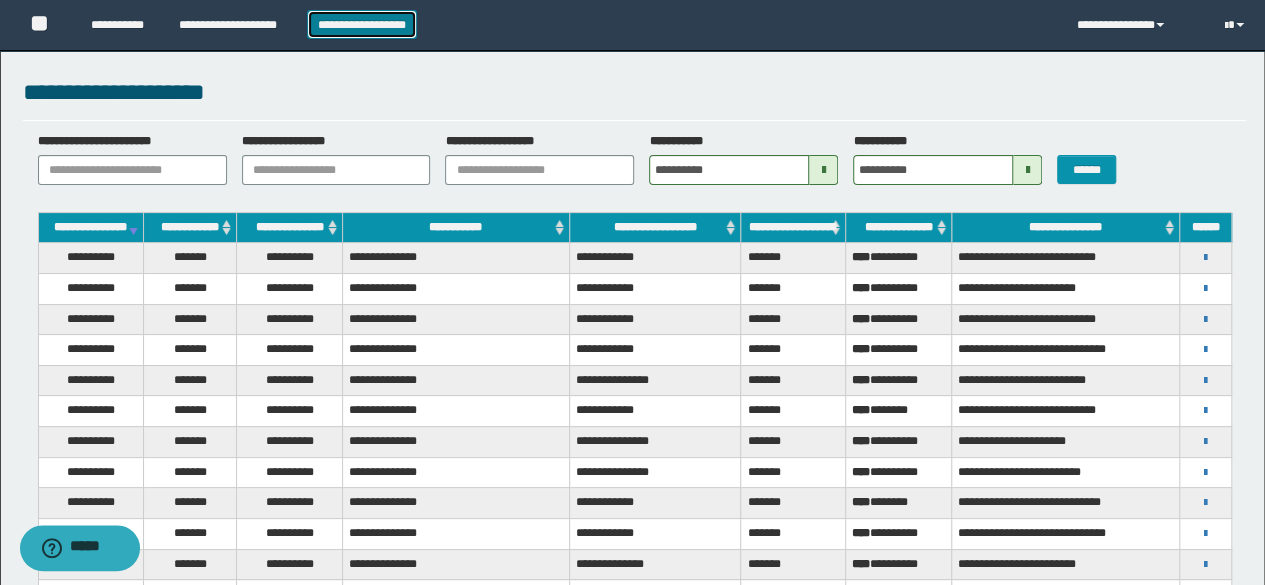 click on "**********" at bounding box center [362, 24] 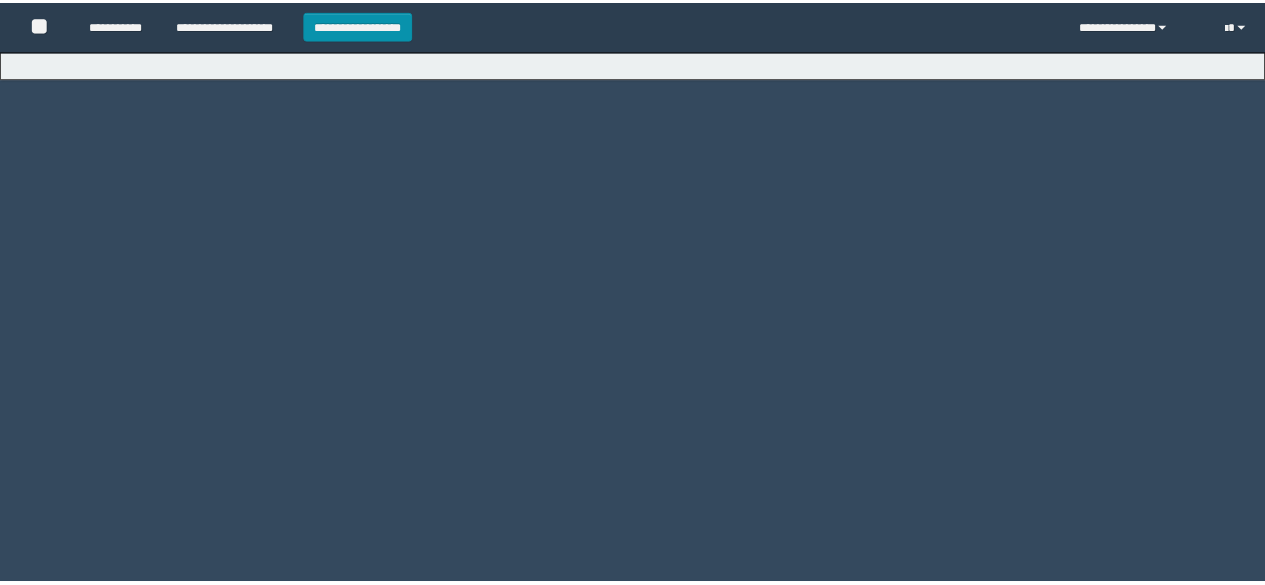 scroll, scrollTop: 0, scrollLeft: 0, axis: both 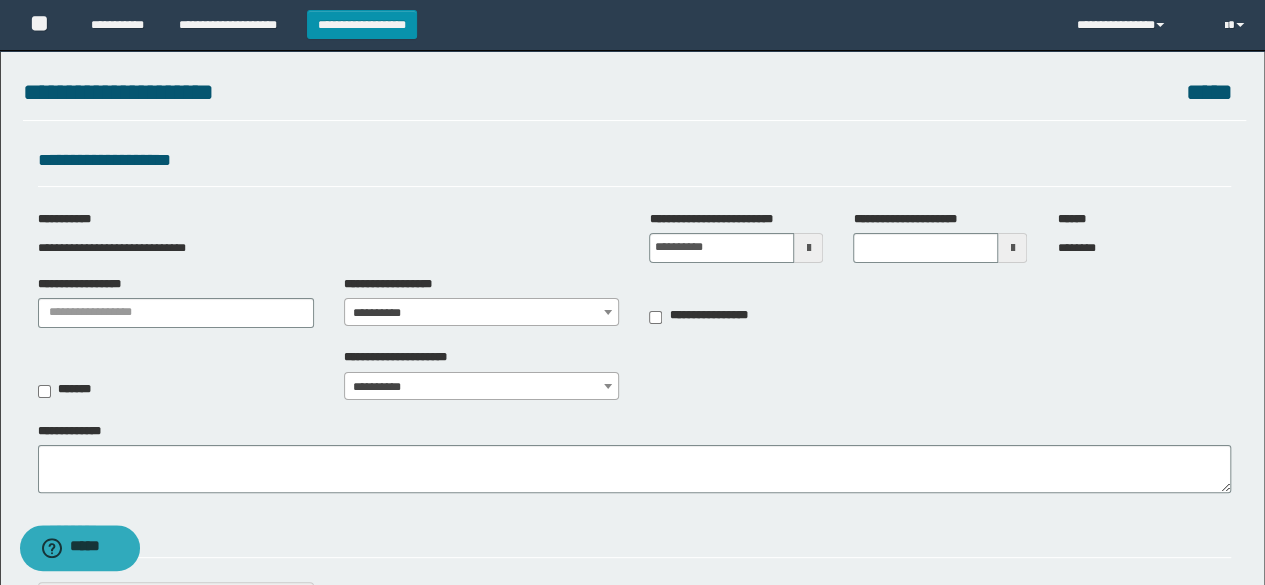 click at bounding box center (808, 248) 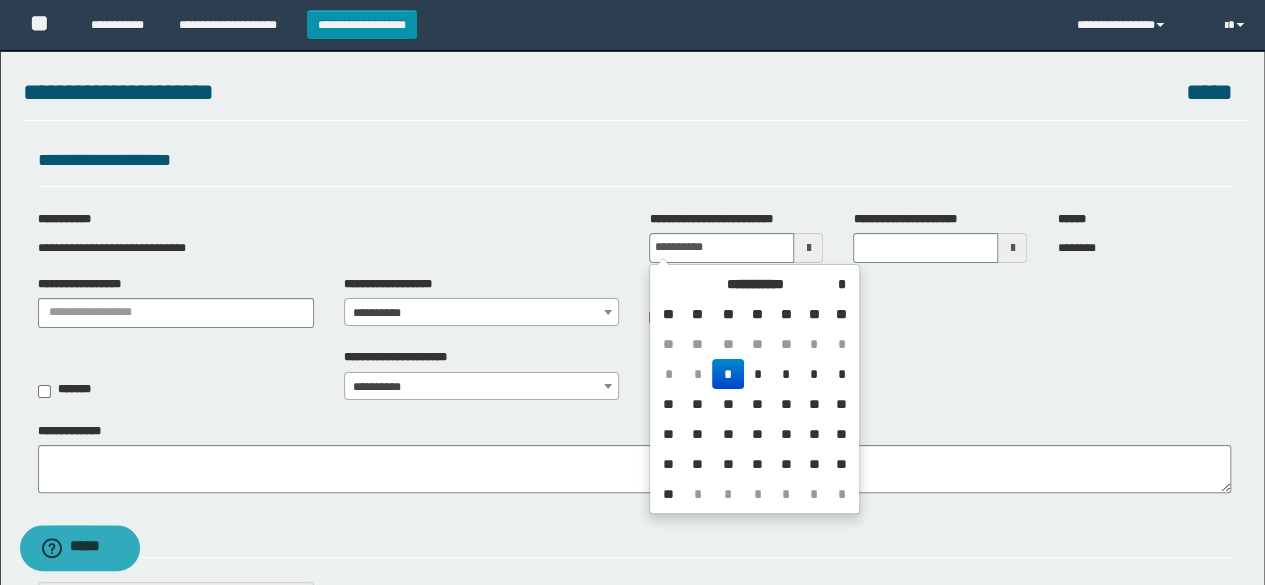 drag, startPoint x: 754, startPoint y: 367, endPoint x: 778, endPoint y: 351, distance: 28.84441 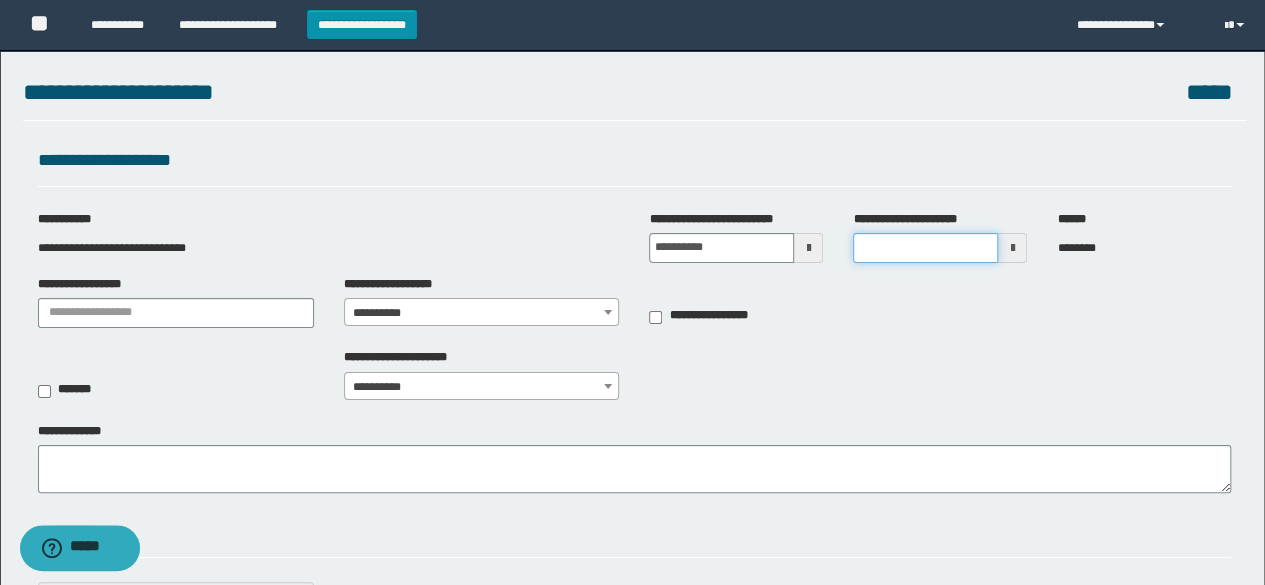 click on "**********" at bounding box center (925, 248) 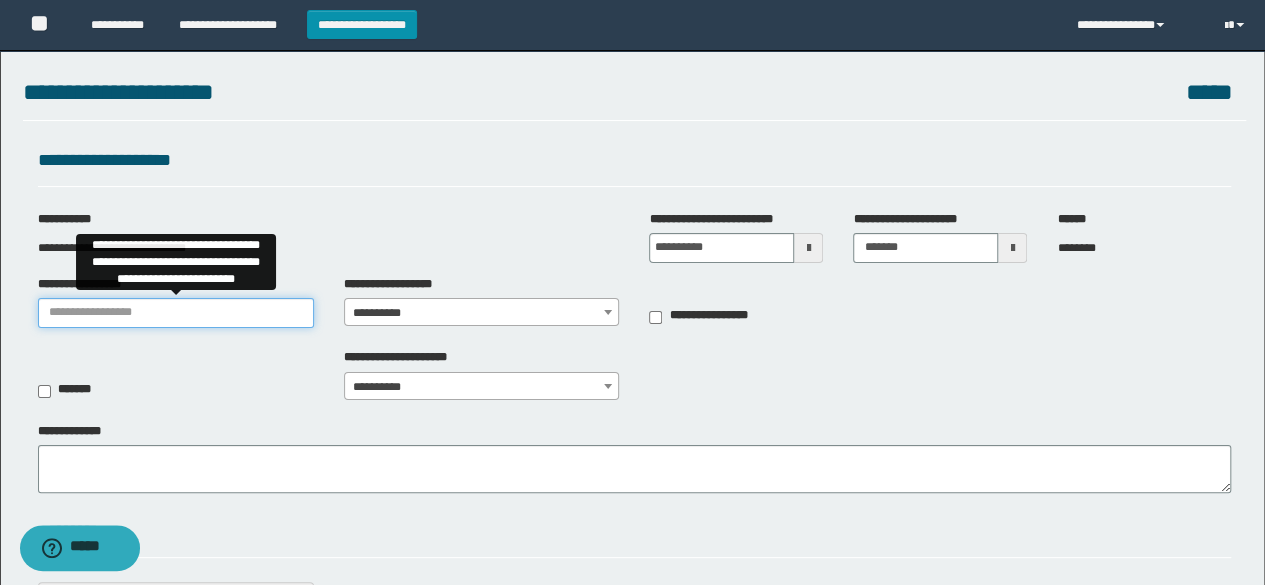 click on "**********" at bounding box center [176, 313] 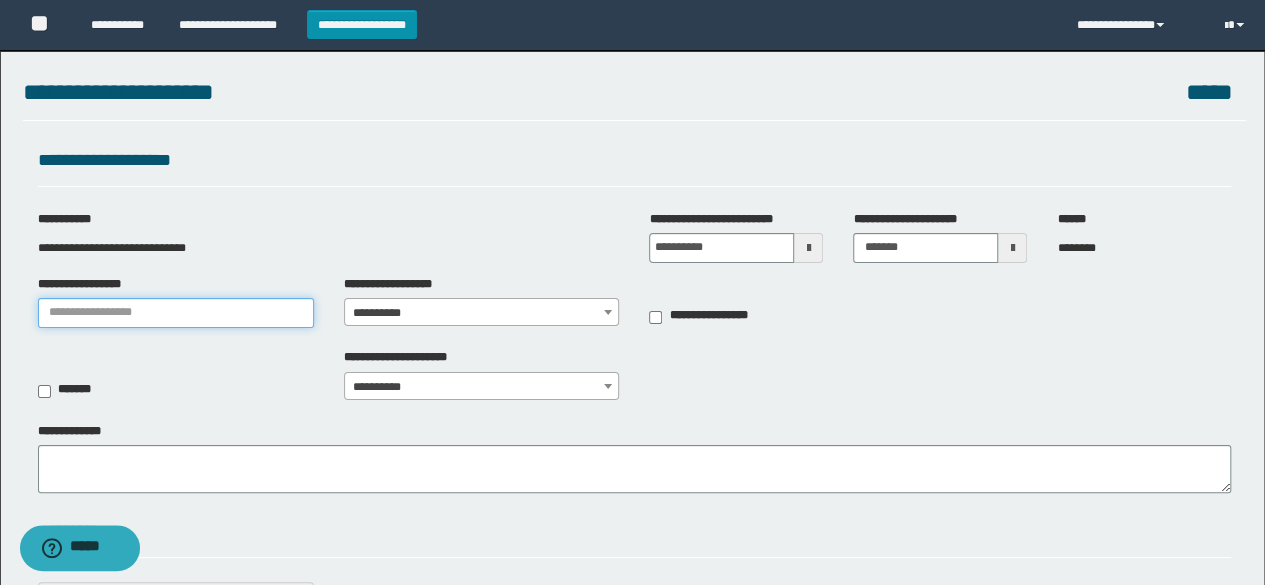 type on "********" 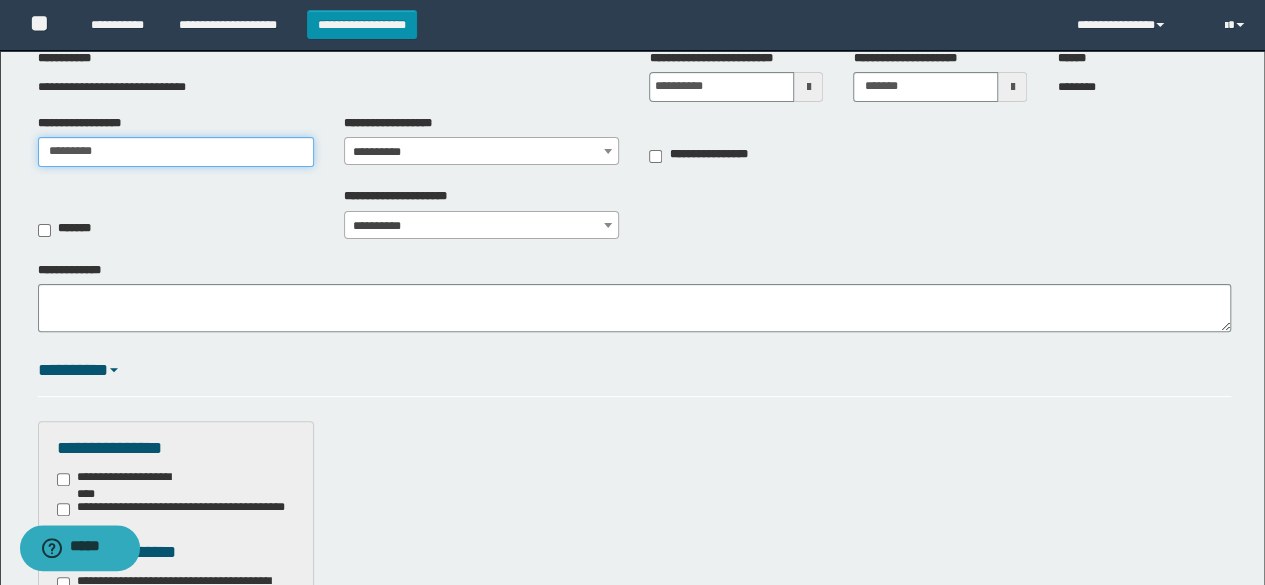 scroll, scrollTop: 400, scrollLeft: 0, axis: vertical 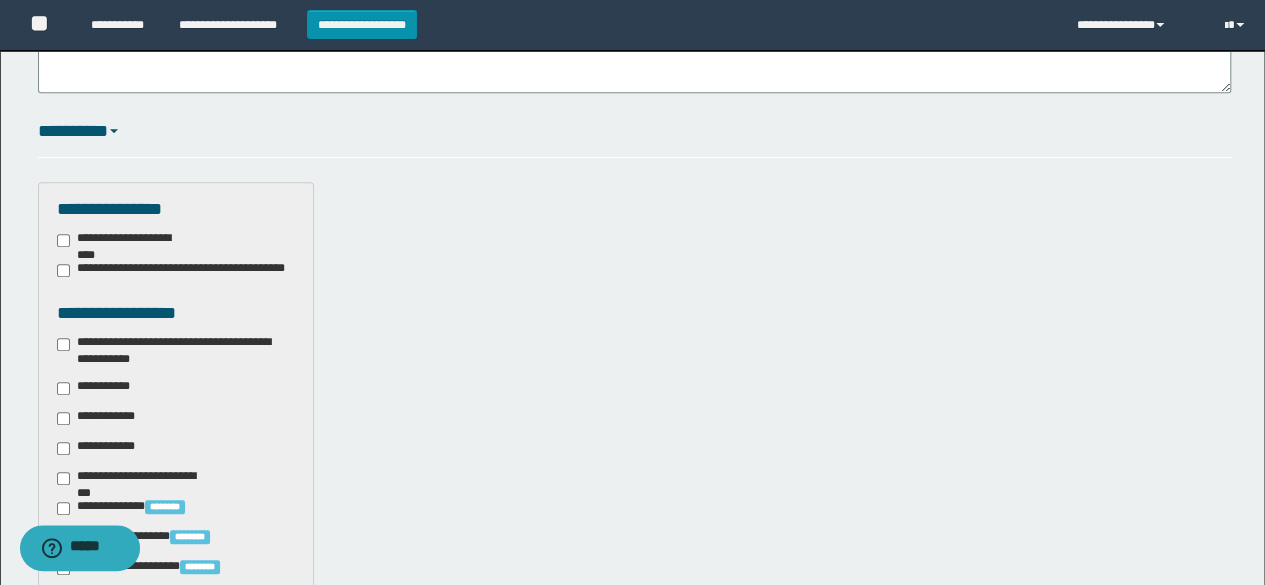 click on "**********" at bounding box center [176, 351] 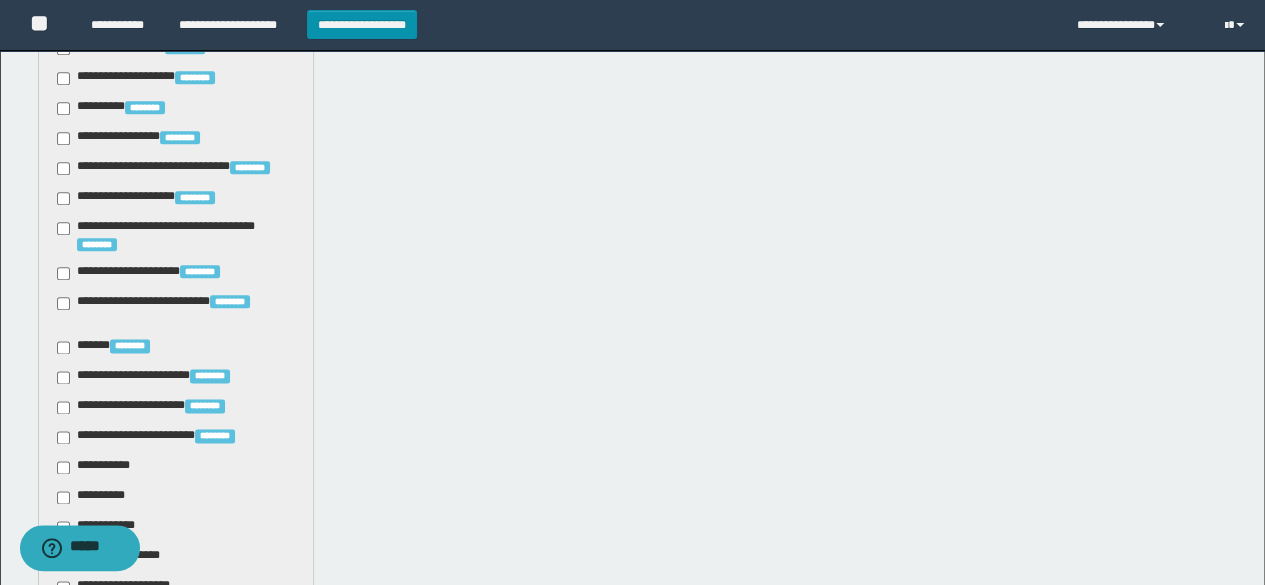 scroll, scrollTop: 1200, scrollLeft: 0, axis: vertical 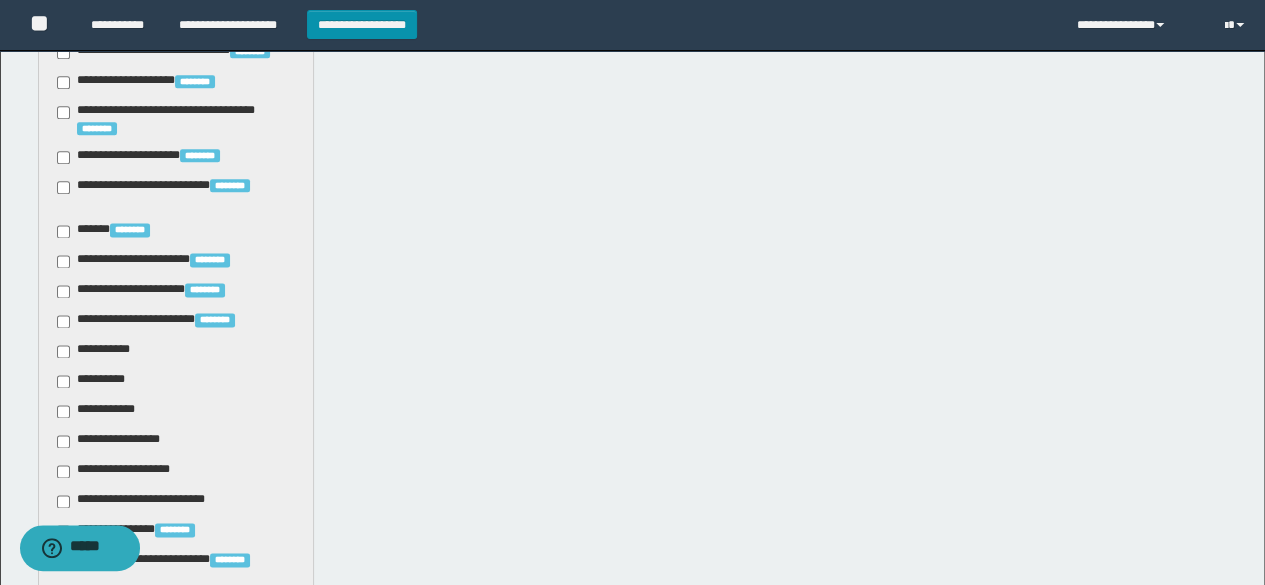 click on "**********" at bounding box center [97, 381] 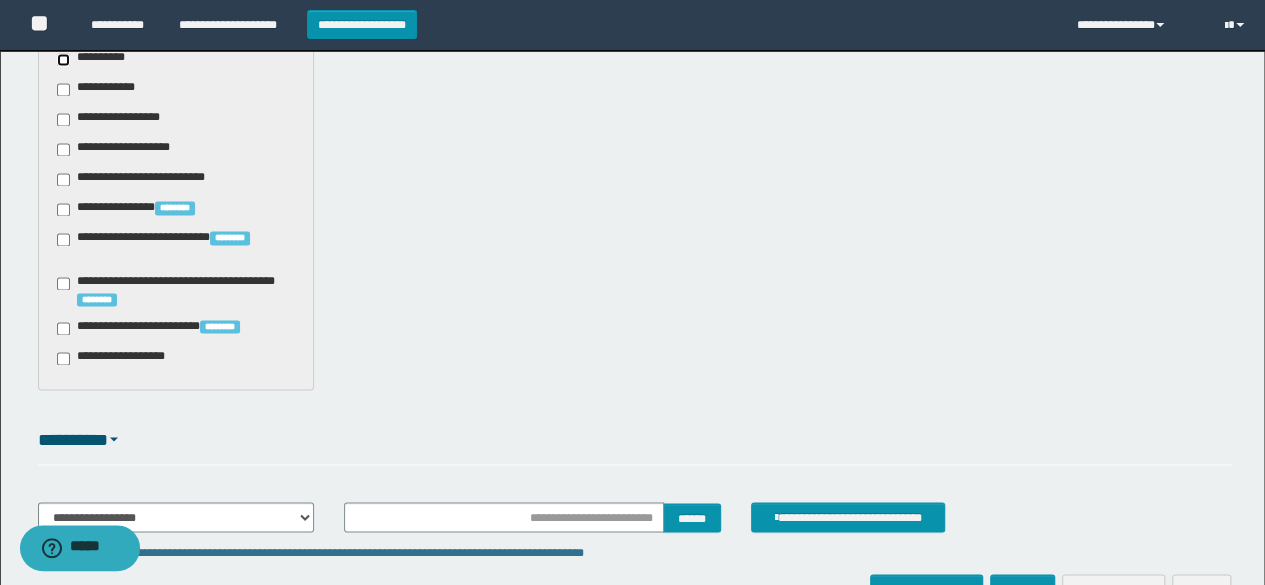 scroll, scrollTop: 1644, scrollLeft: 0, axis: vertical 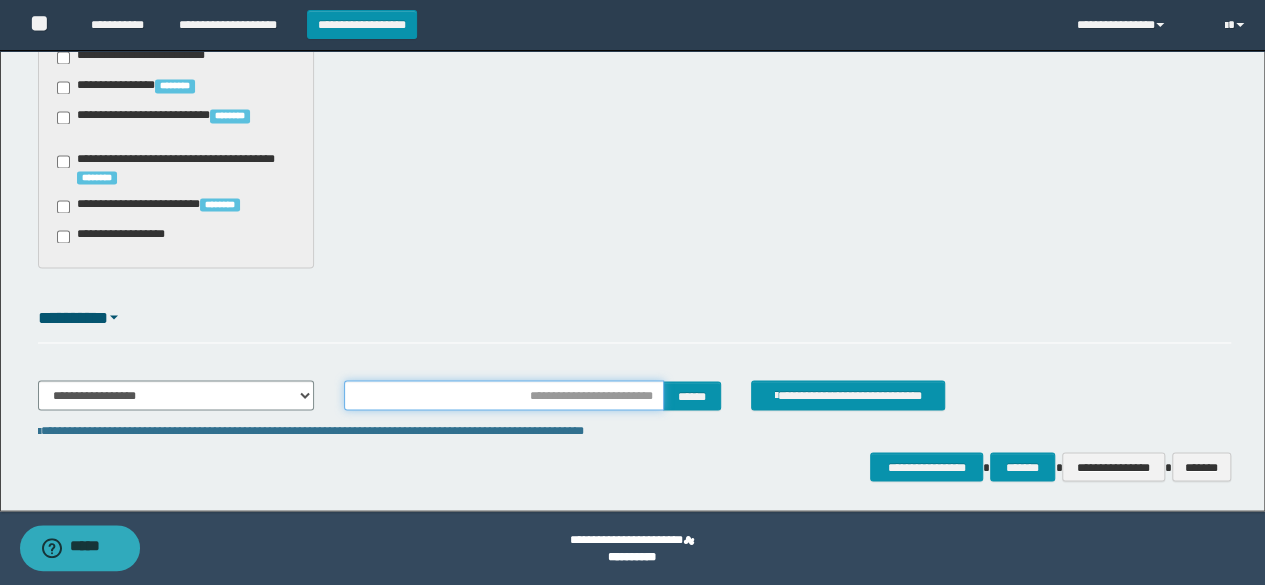 click at bounding box center (504, 395) 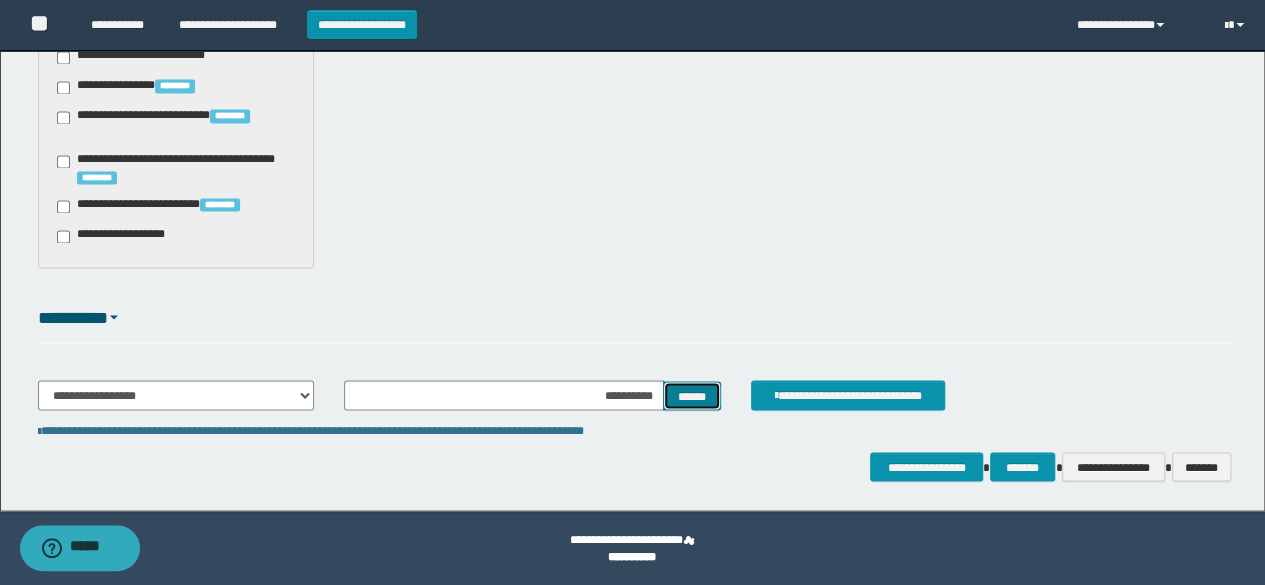 click on "******" at bounding box center (692, 395) 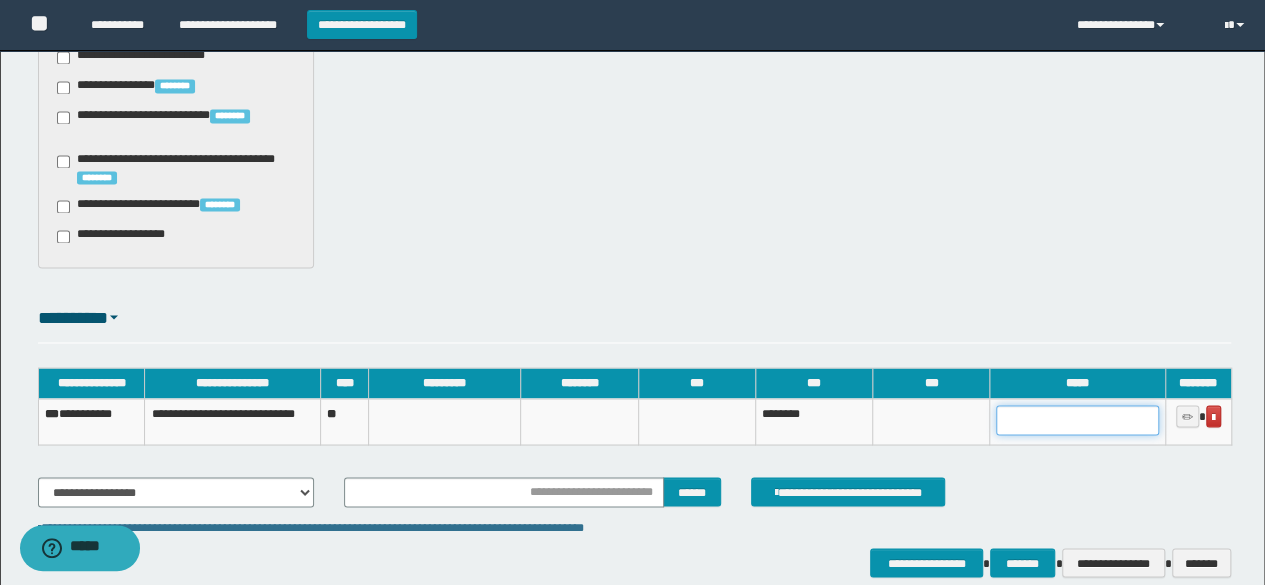 click at bounding box center (1077, 420) 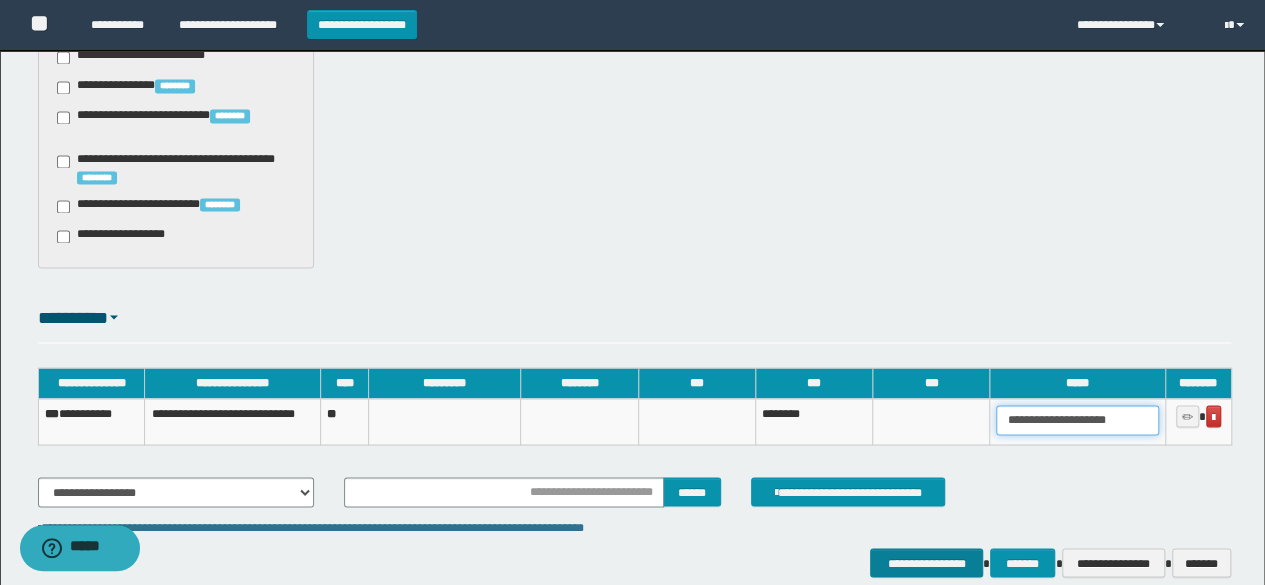 type on "**********" 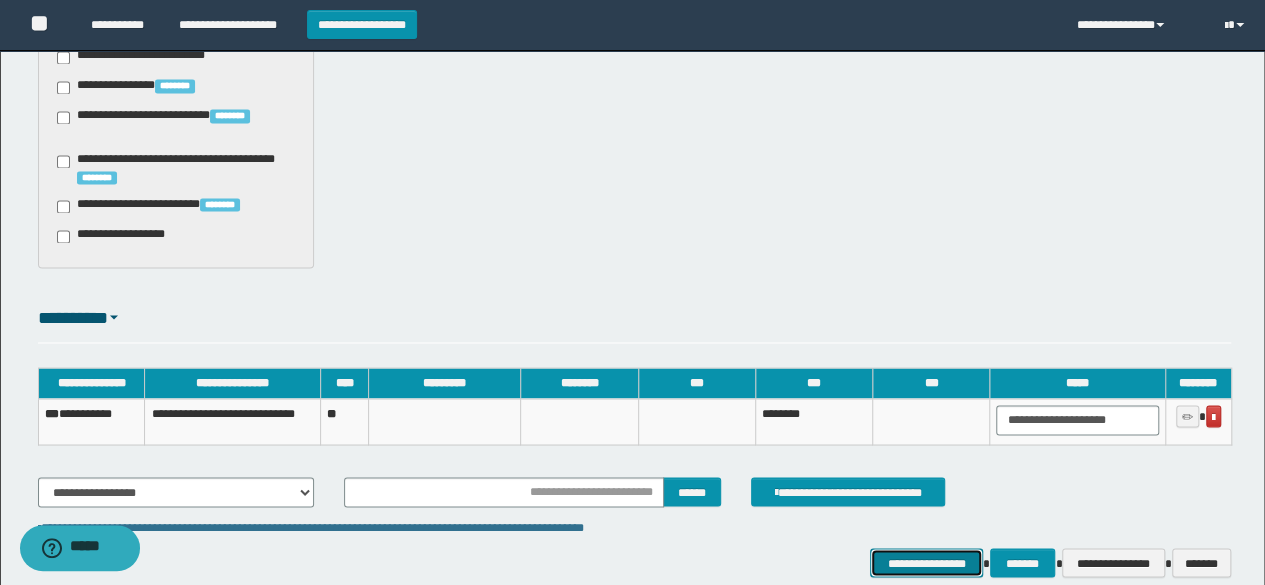 click on "**********" at bounding box center (926, 562) 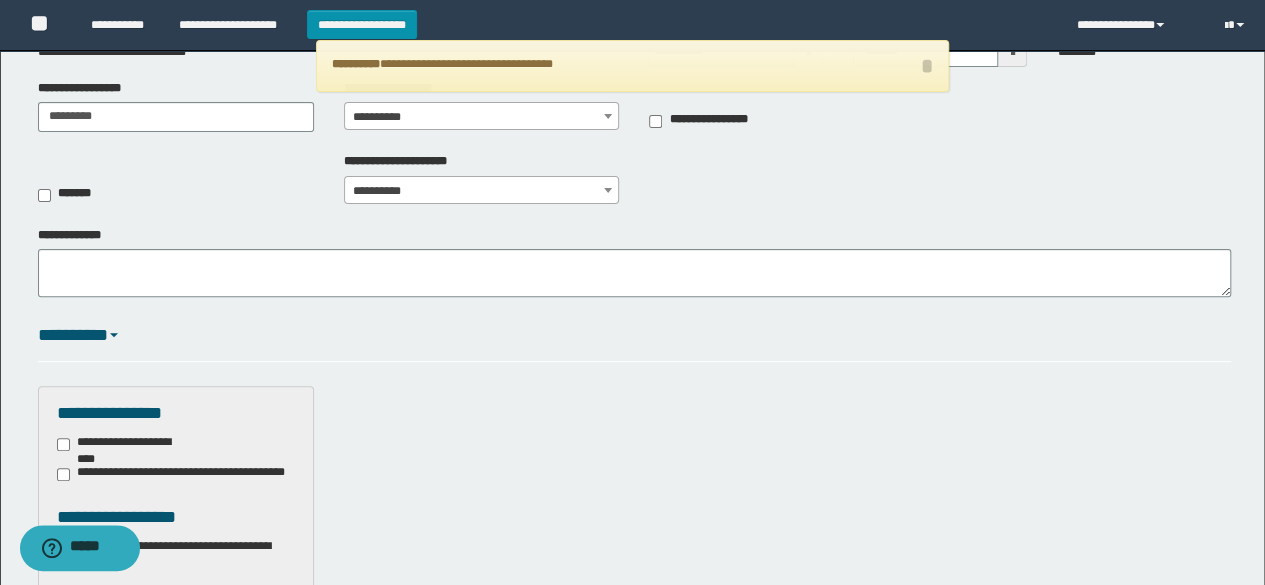 scroll, scrollTop: 44, scrollLeft: 0, axis: vertical 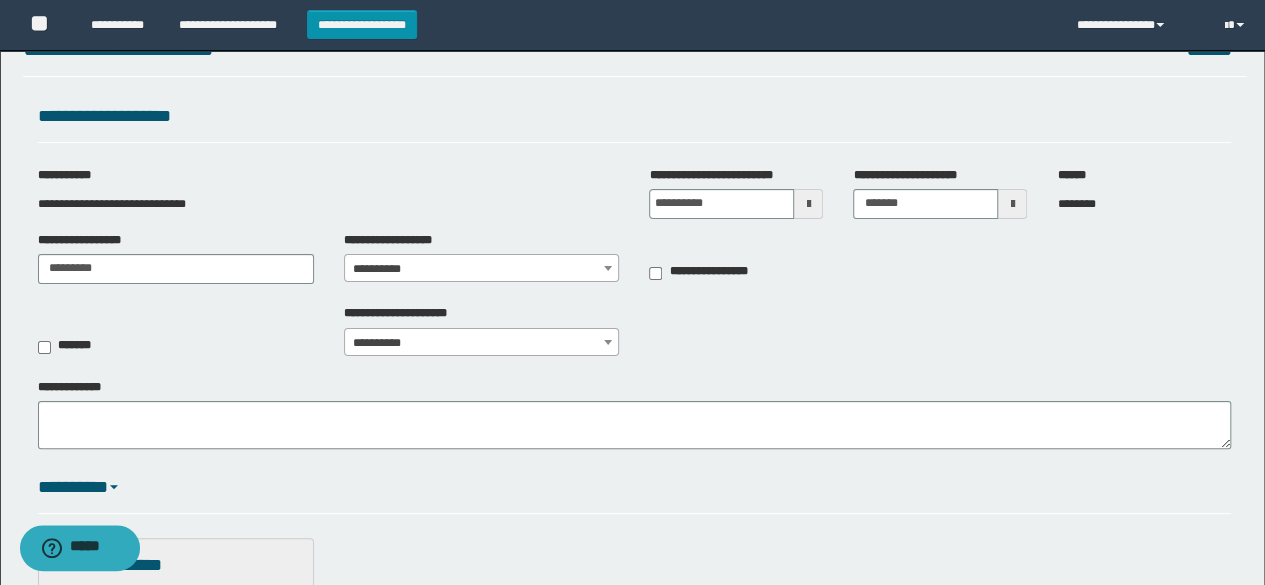 click on "**********" at bounding box center [482, 269] 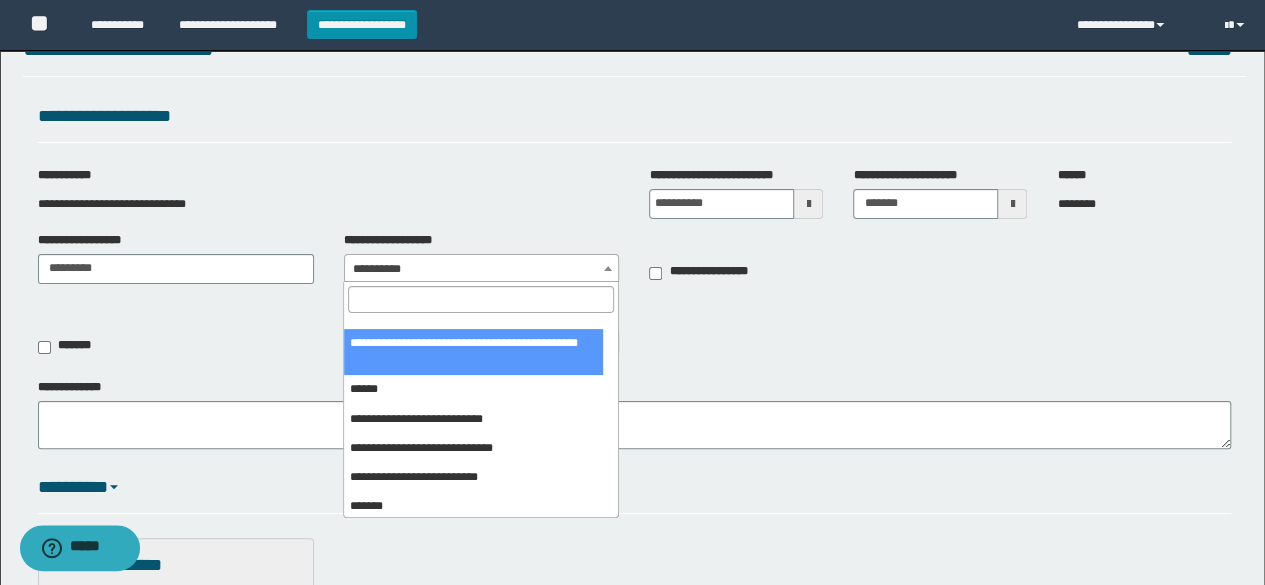 scroll, scrollTop: 300, scrollLeft: 0, axis: vertical 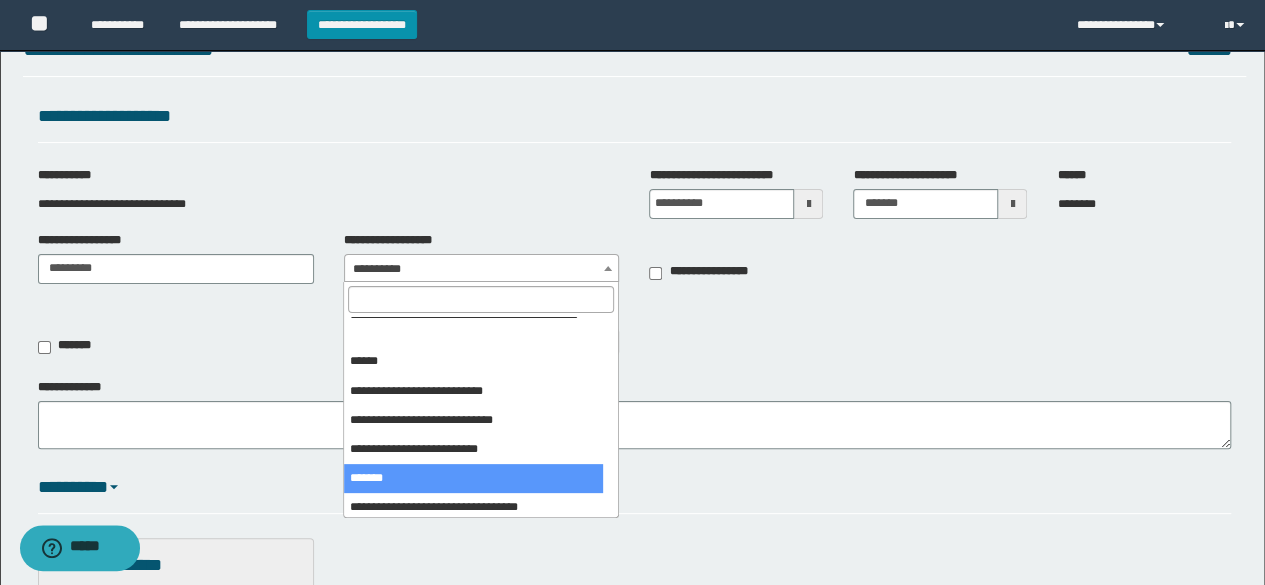 select on "***" 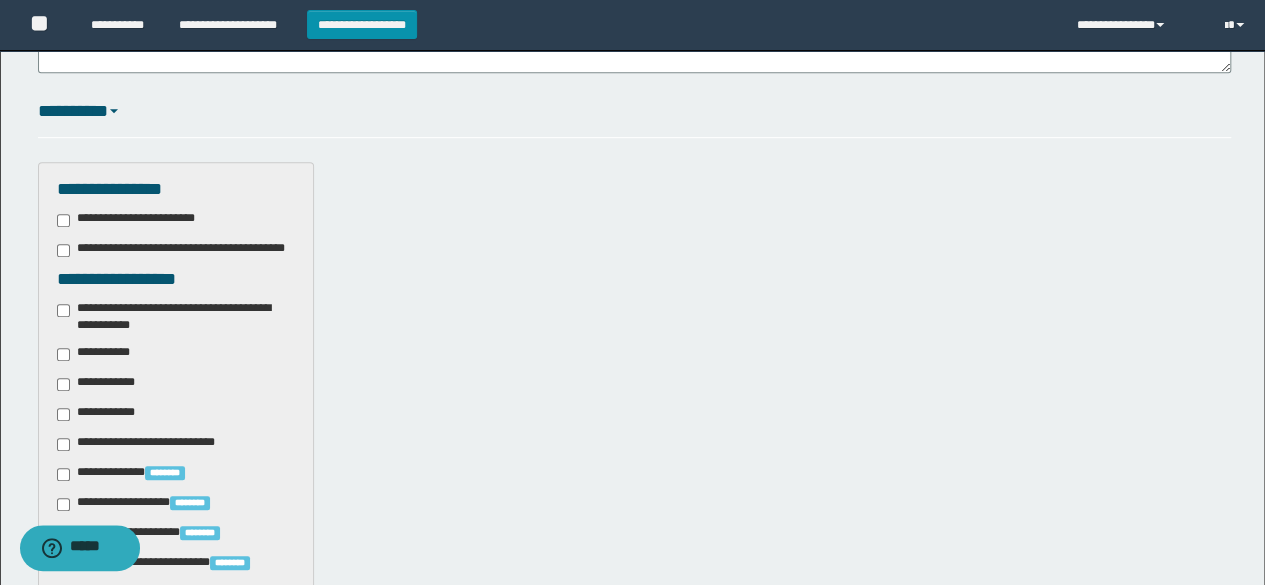 scroll, scrollTop: 444, scrollLeft: 0, axis: vertical 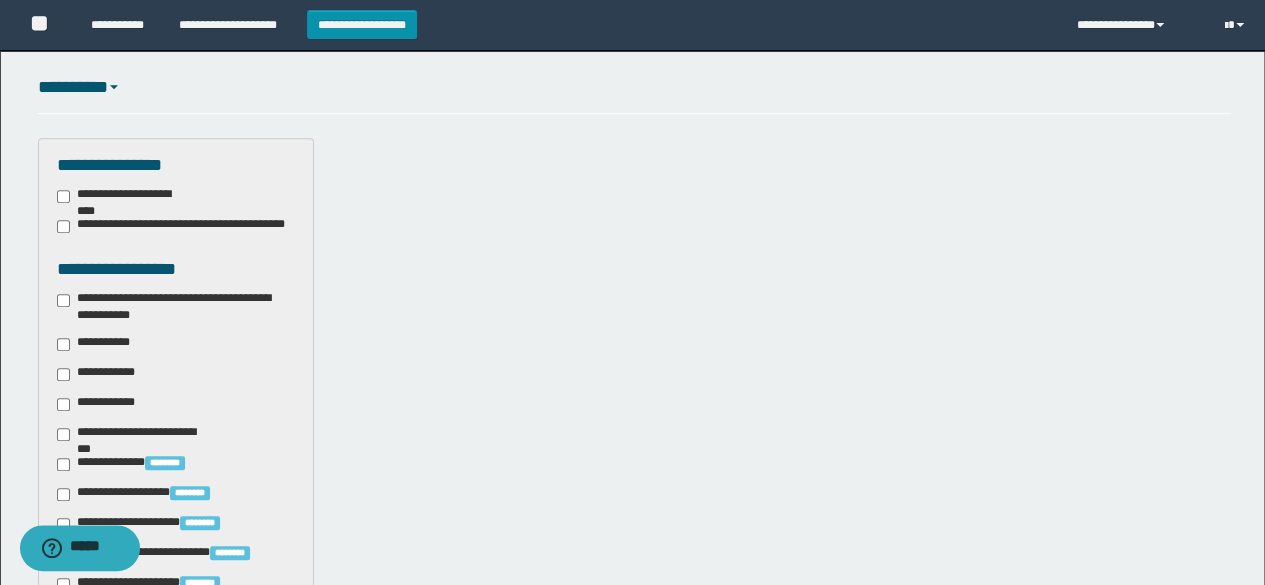 click on "**********" at bounding box center [176, 307] 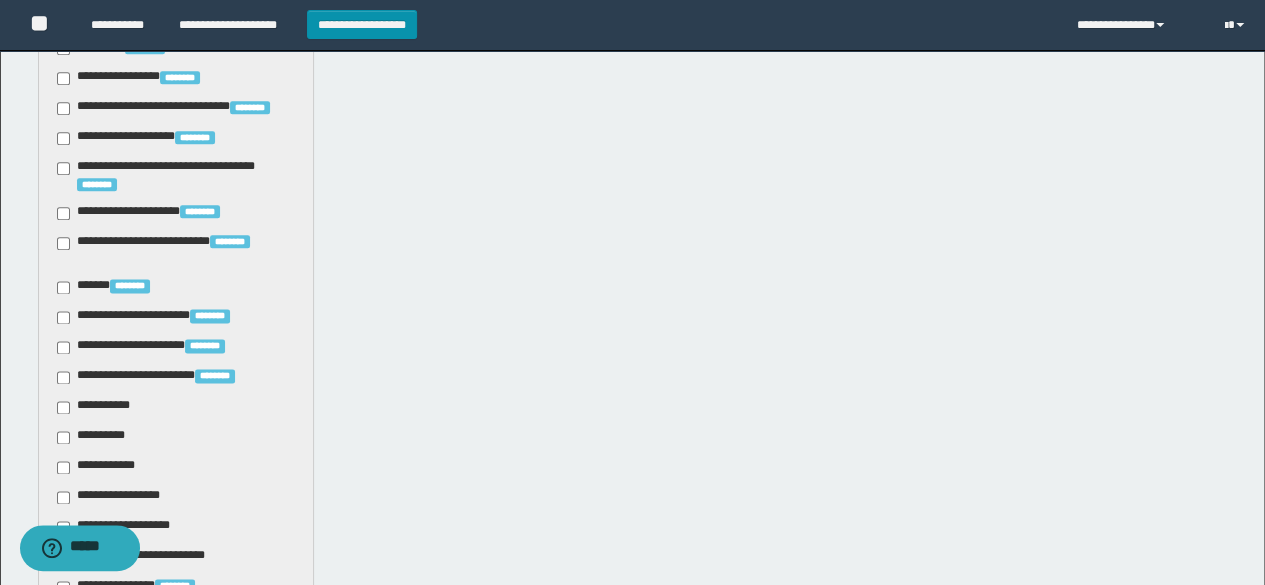 drag, startPoint x: 115, startPoint y: 433, endPoint x: 239, endPoint y: 415, distance: 125.299644 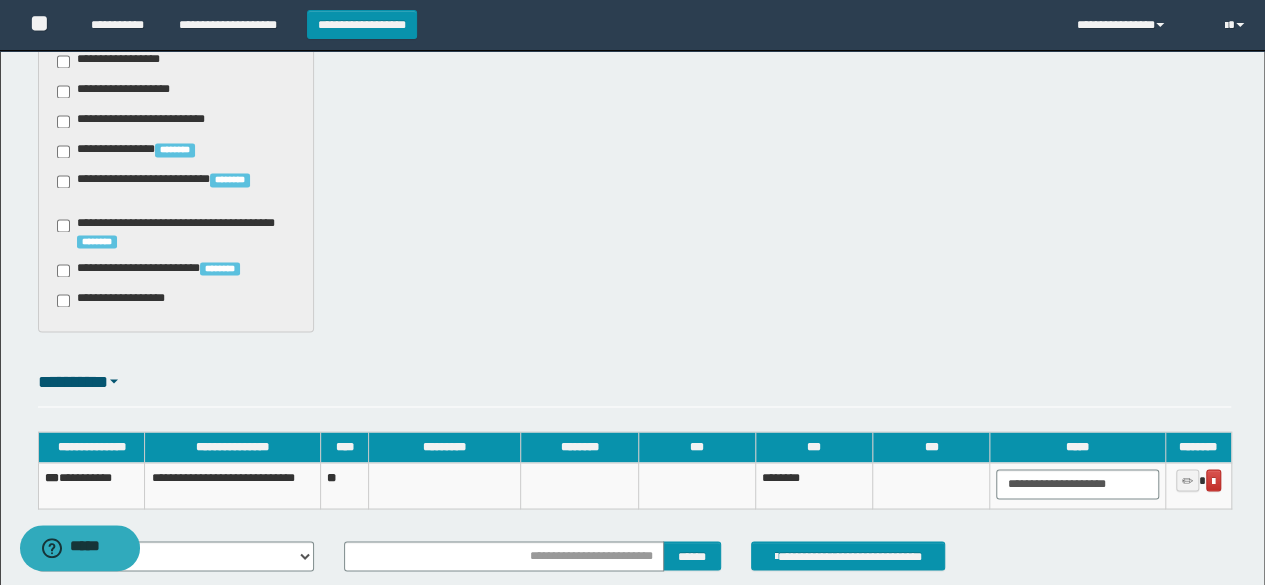 scroll, scrollTop: 1740, scrollLeft: 0, axis: vertical 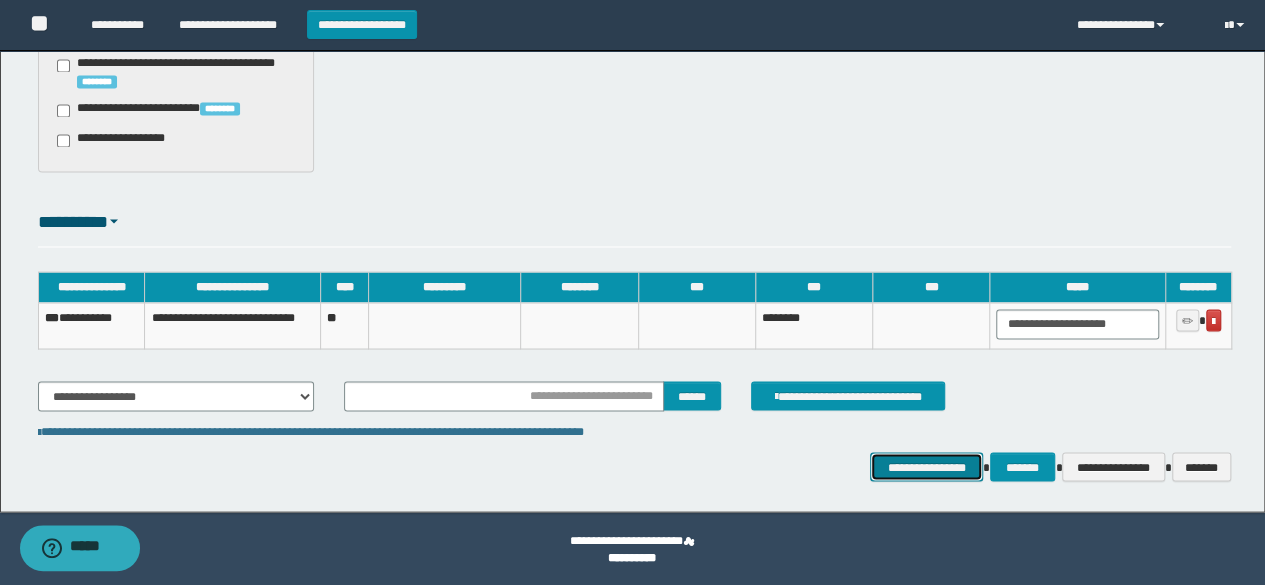 click on "**********" at bounding box center [926, 466] 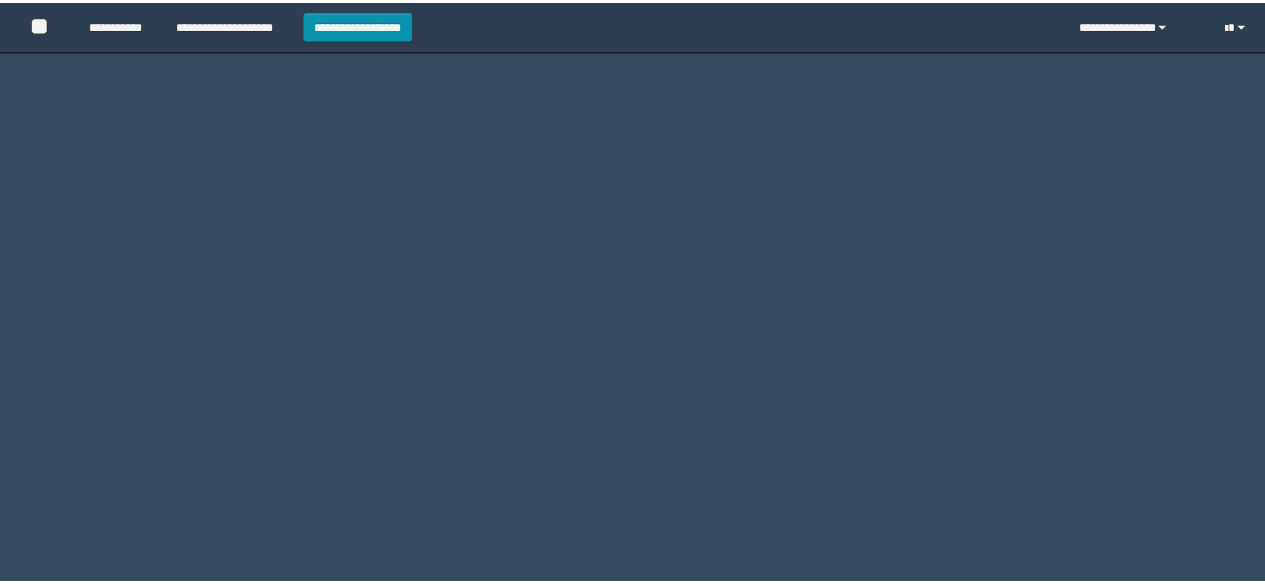 scroll, scrollTop: 0, scrollLeft: 0, axis: both 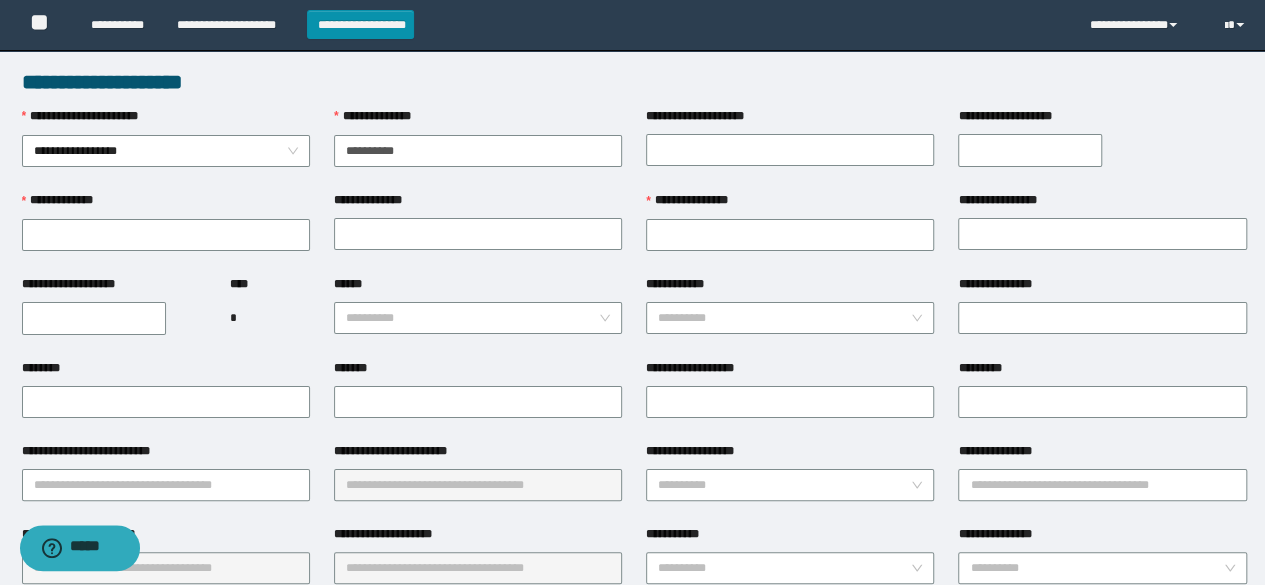 type on "**********" 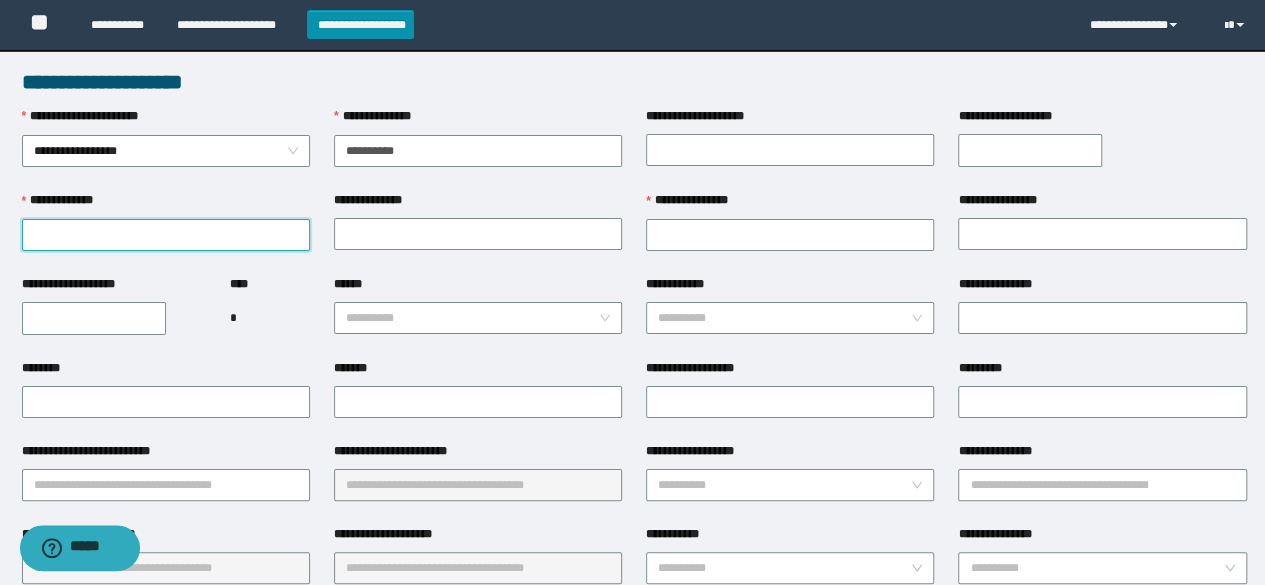 click on "**********" at bounding box center (166, 235) 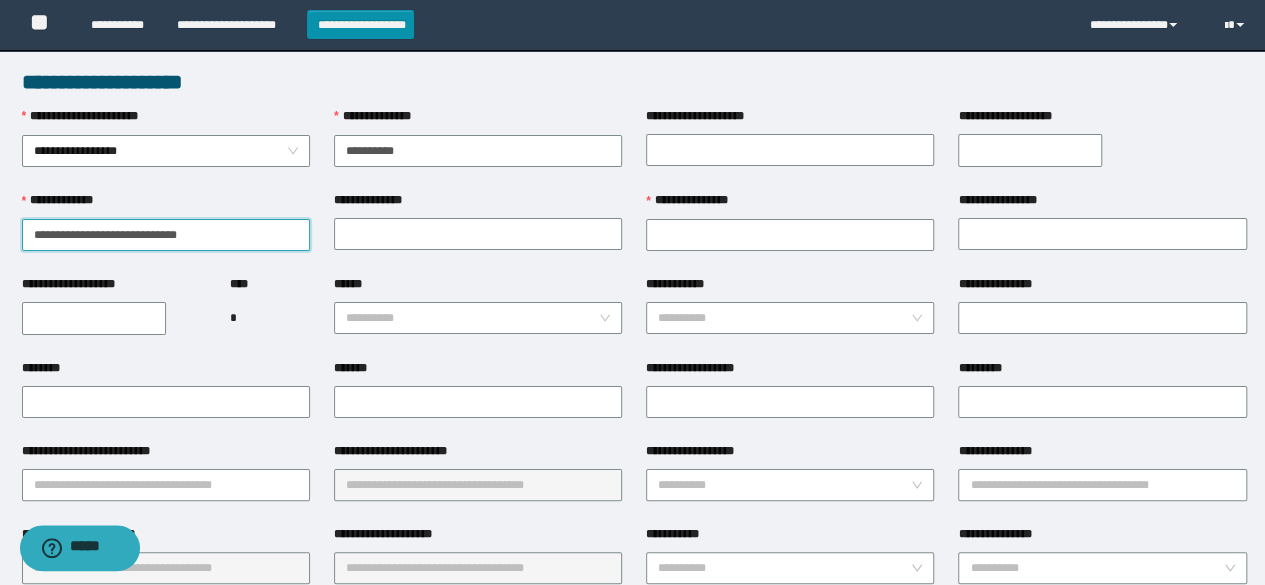 click on "**********" at bounding box center [166, 235] 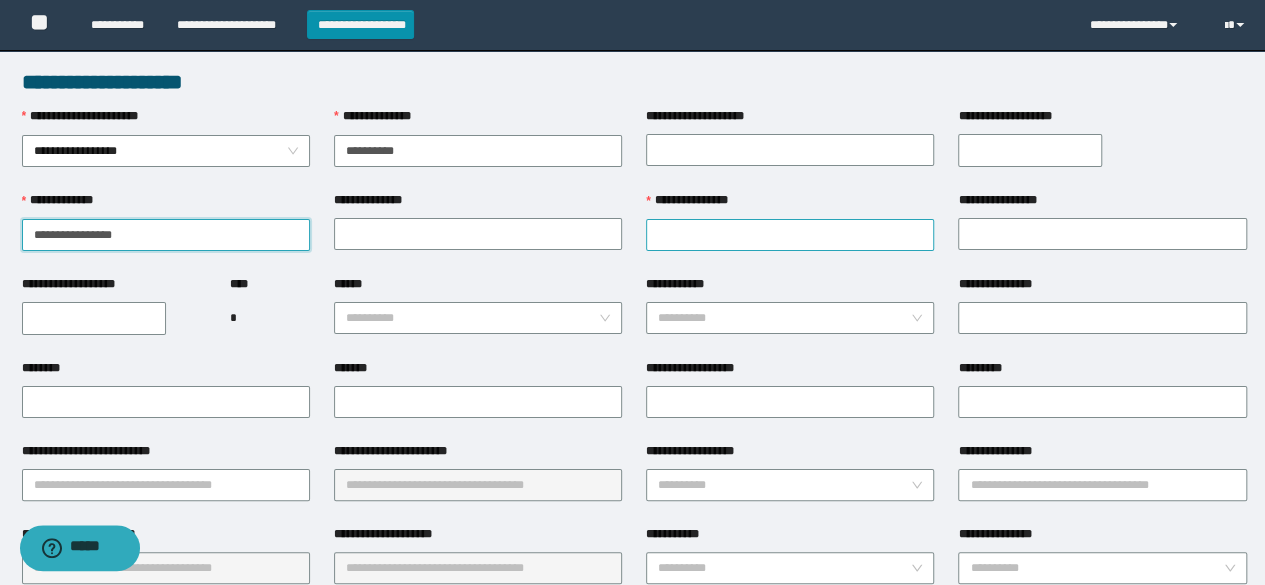 type on "**********" 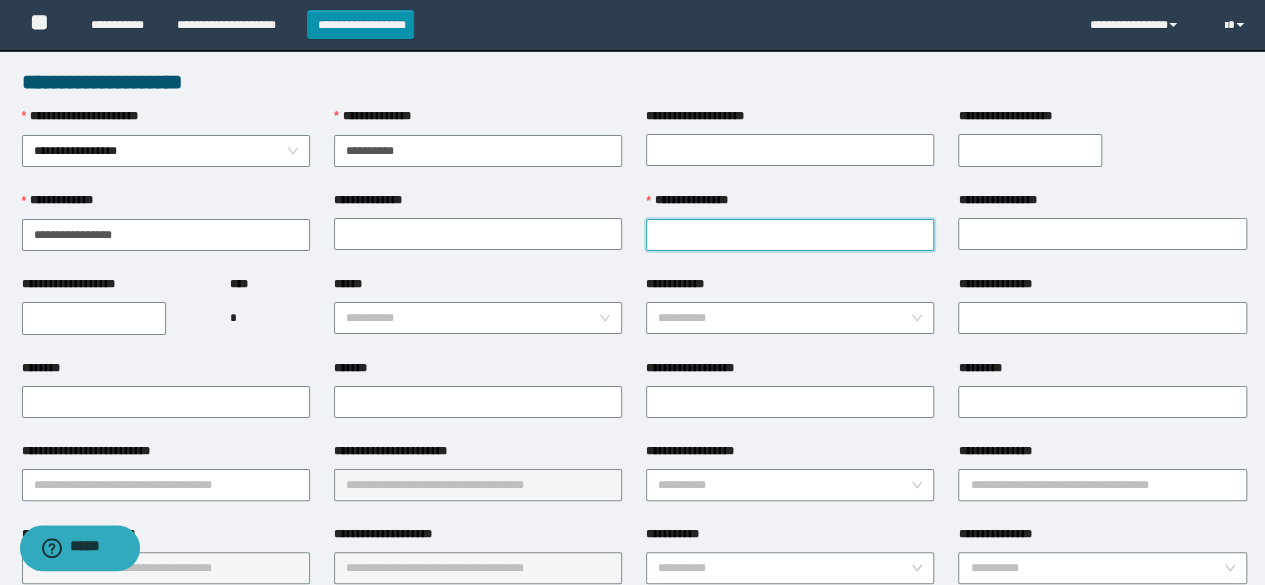 click on "**********" at bounding box center (790, 235) 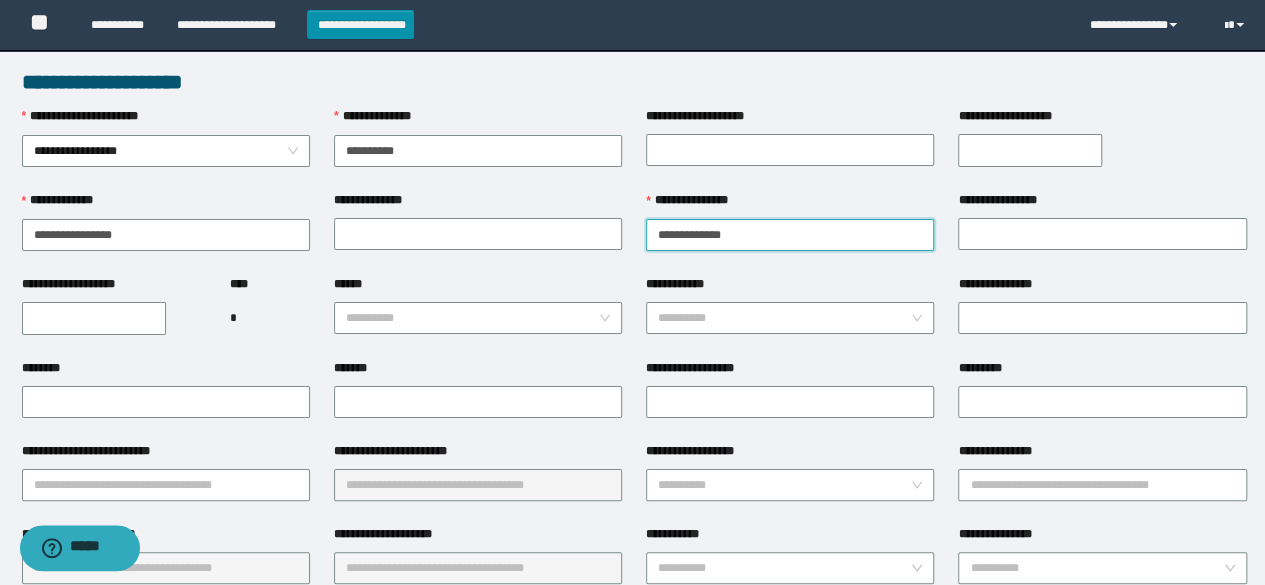 type on "**********" 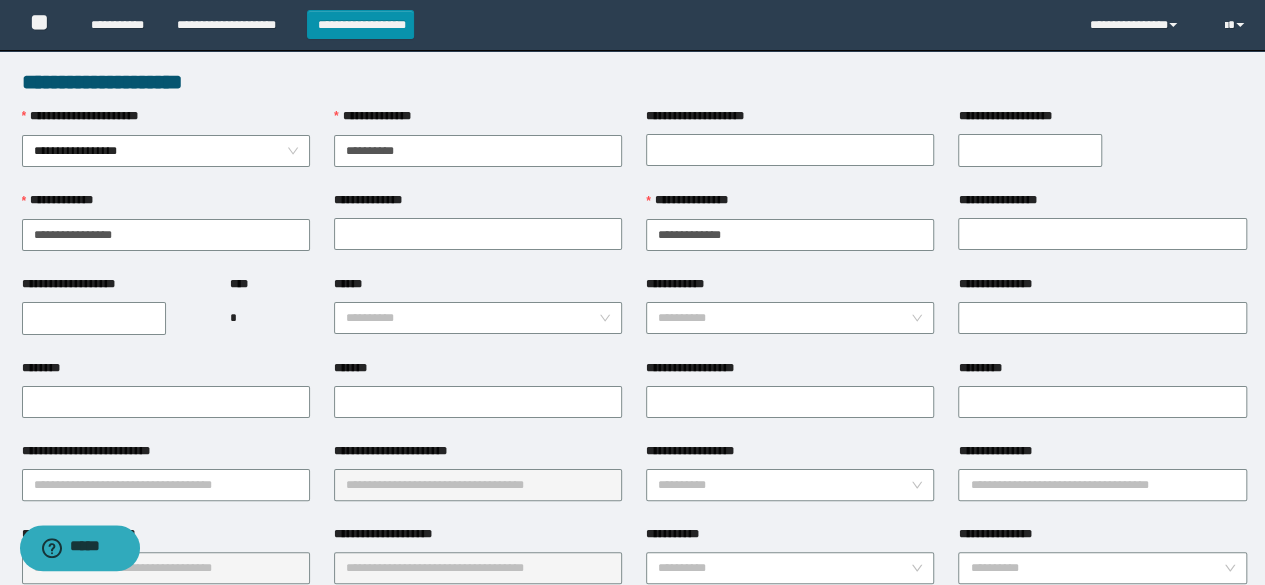 drag, startPoint x: 180, startPoint y: 287, endPoint x: 165, endPoint y: 305, distance: 23.43075 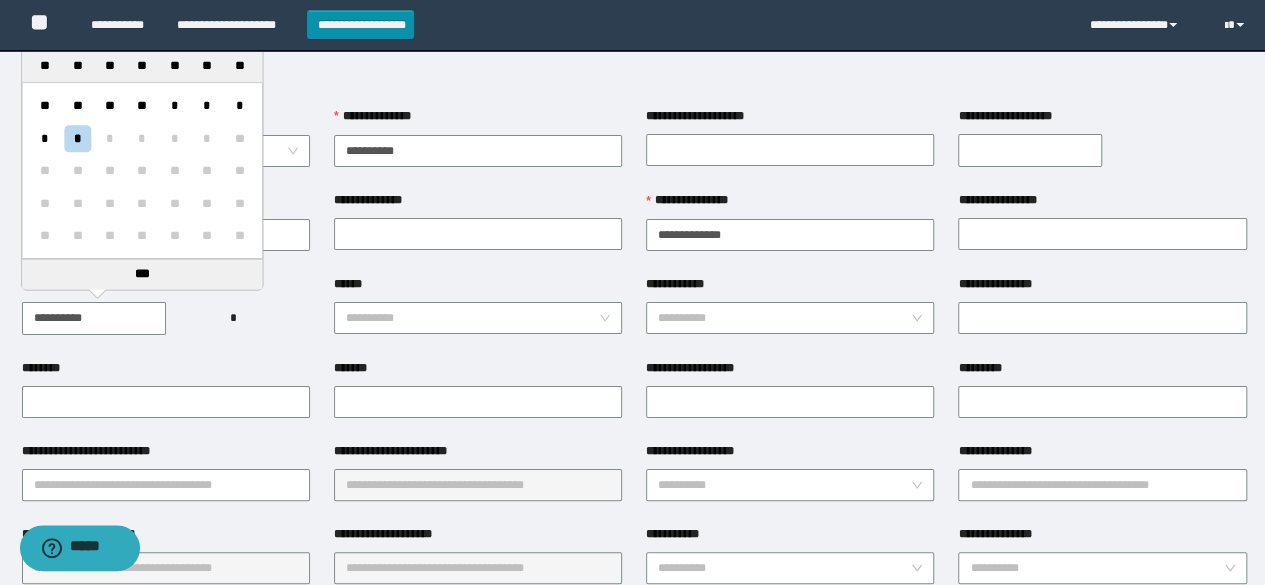 click on "**********" at bounding box center [94, 318] 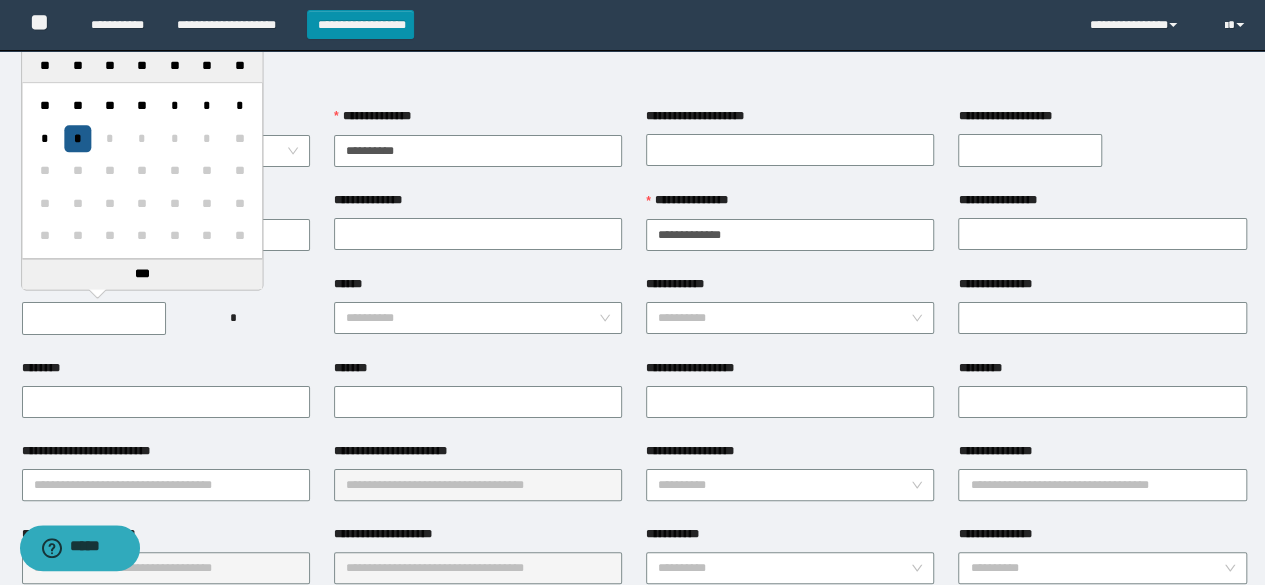 click on "*" at bounding box center [77, 138] 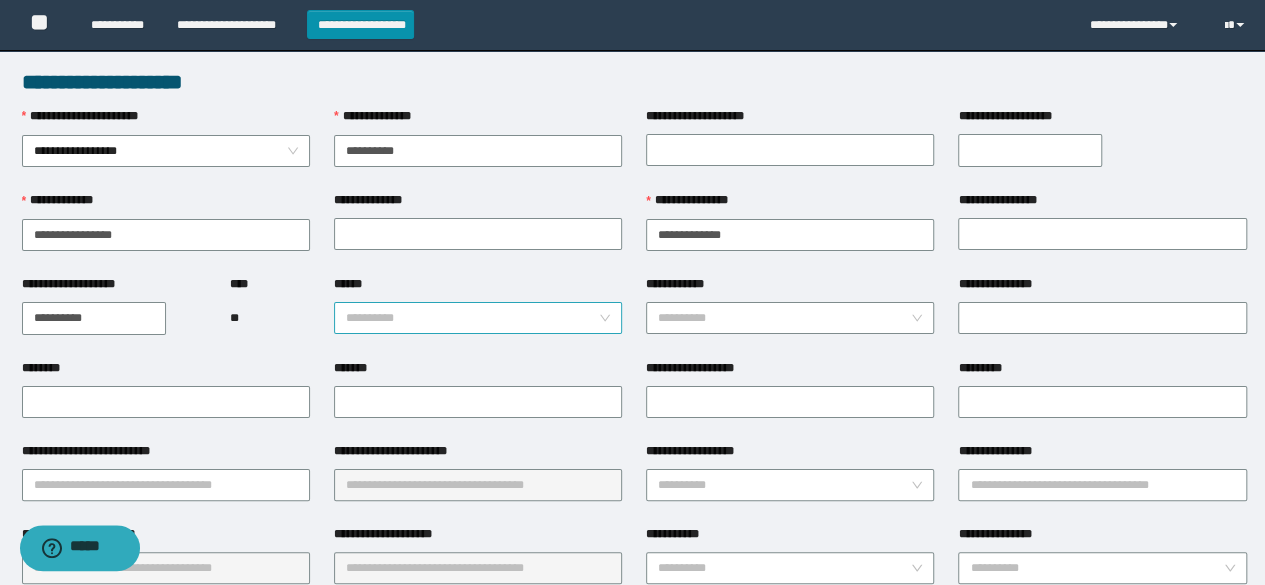 type on "**********" 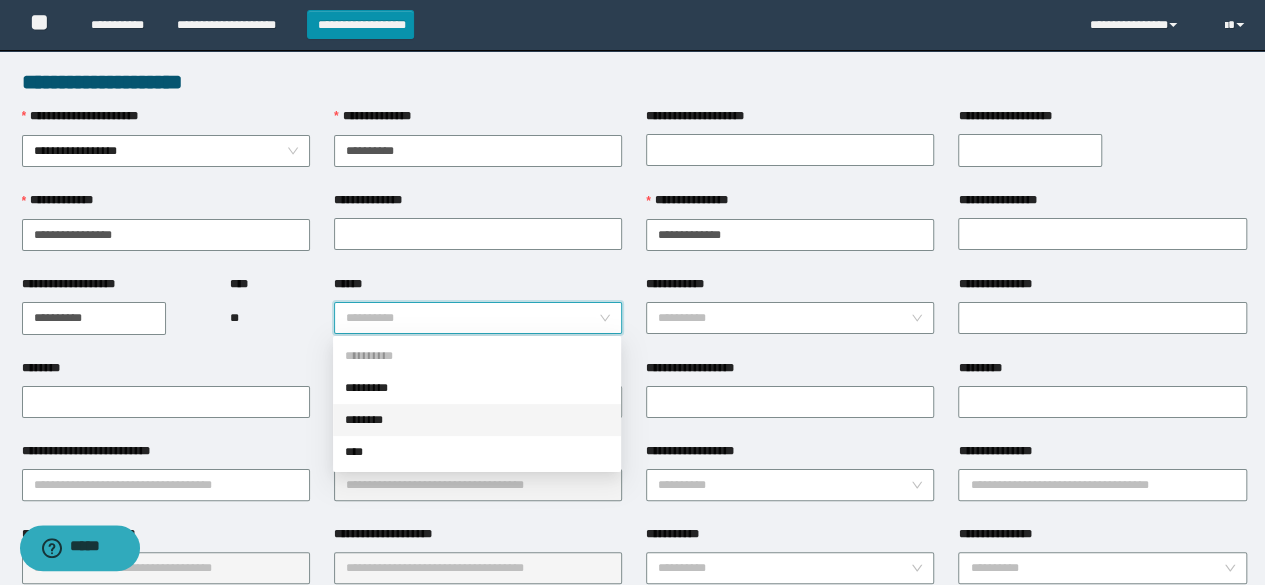 click on "********" at bounding box center [477, 420] 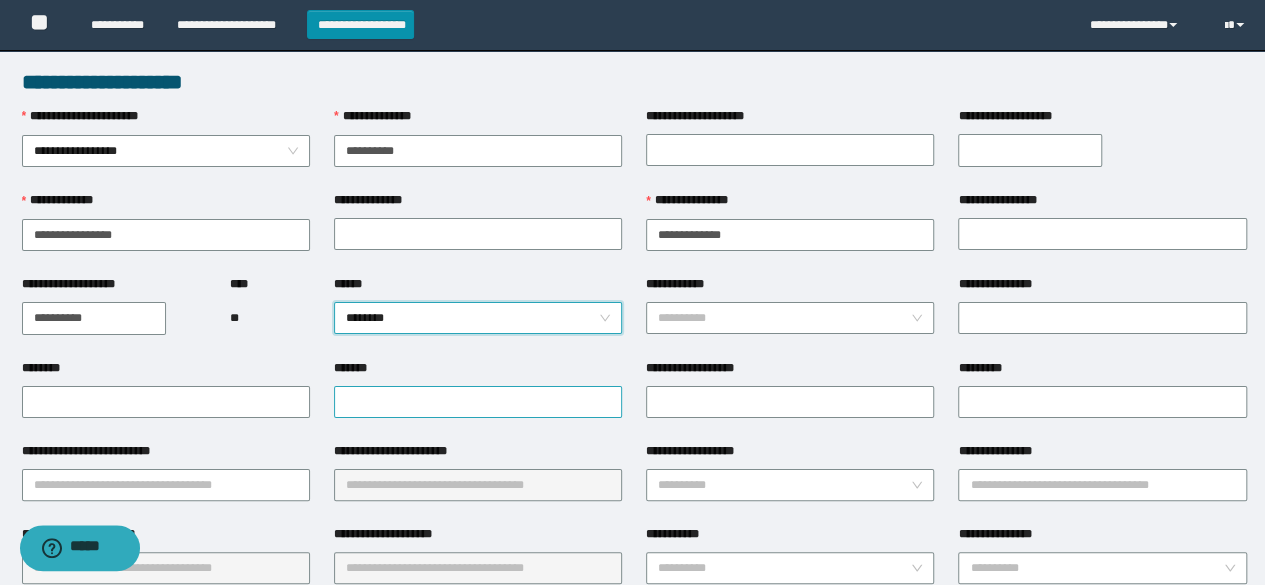 scroll, scrollTop: 100, scrollLeft: 0, axis: vertical 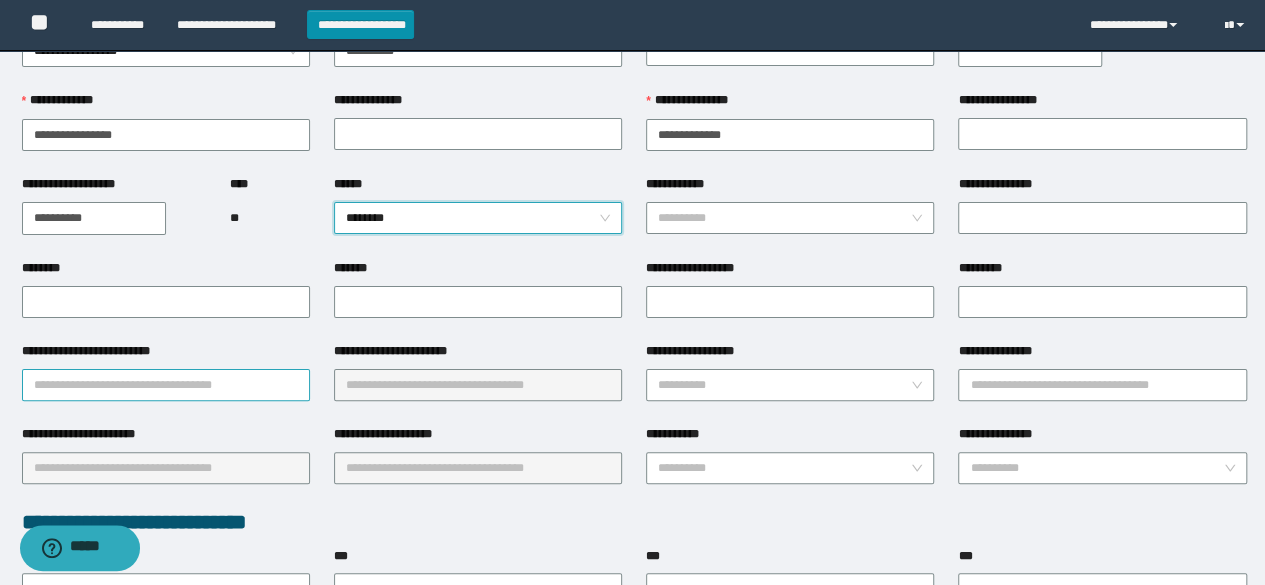 drag, startPoint x: 237, startPoint y: 400, endPoint x: 229, endPoint y: 386, distance: 16.124516 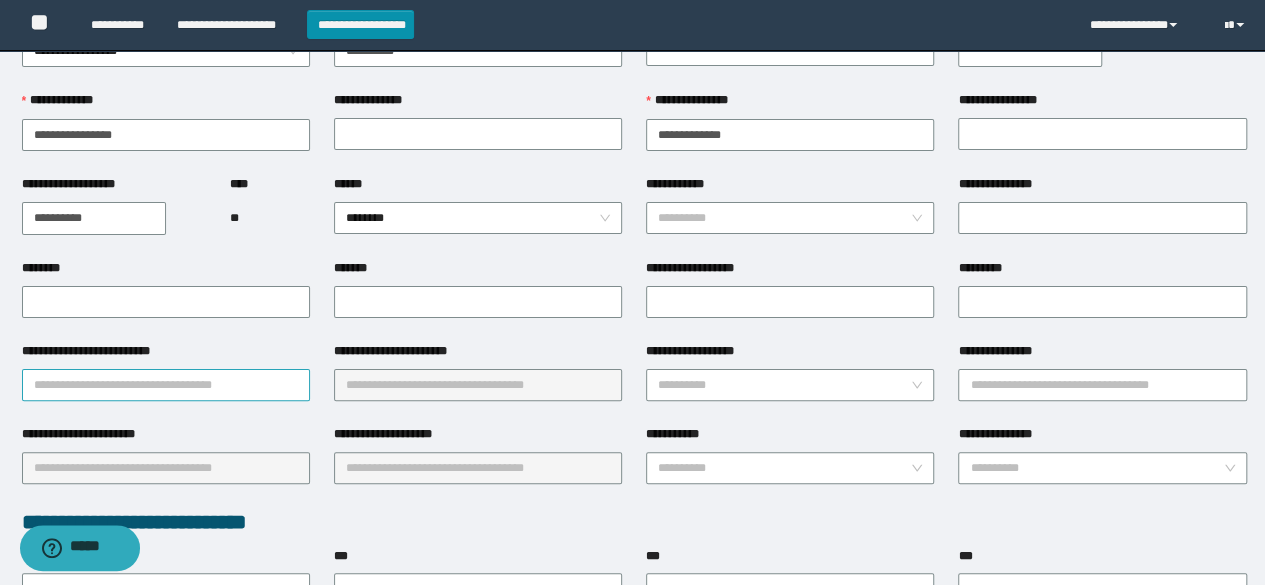 click on "**********" at bounding box center [166, 385] 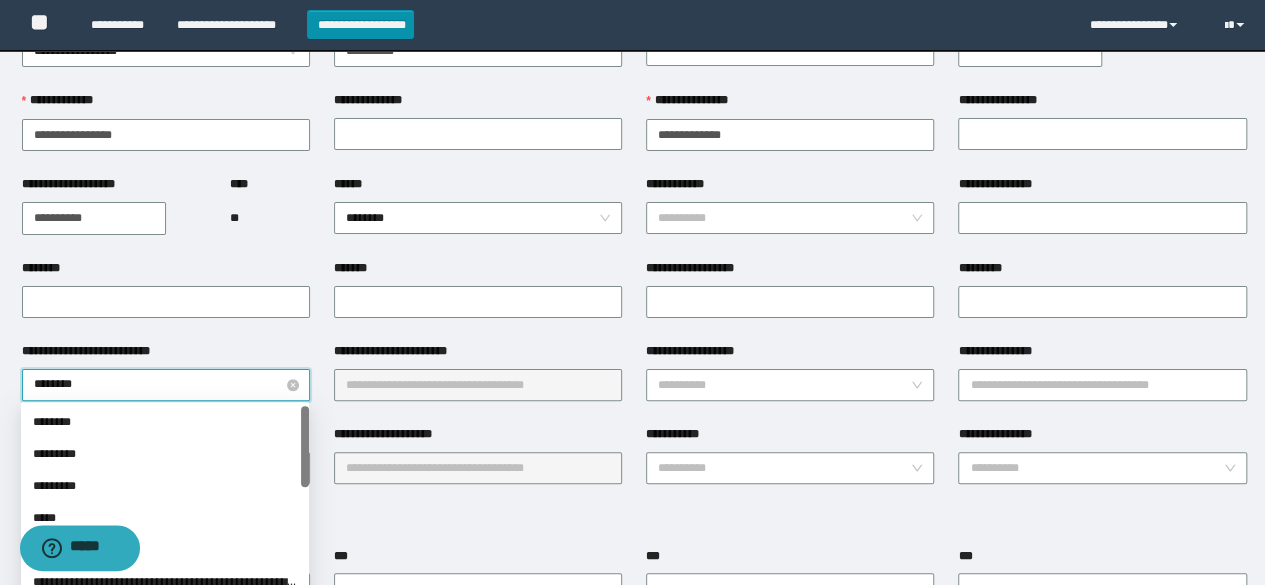 type on "*********" 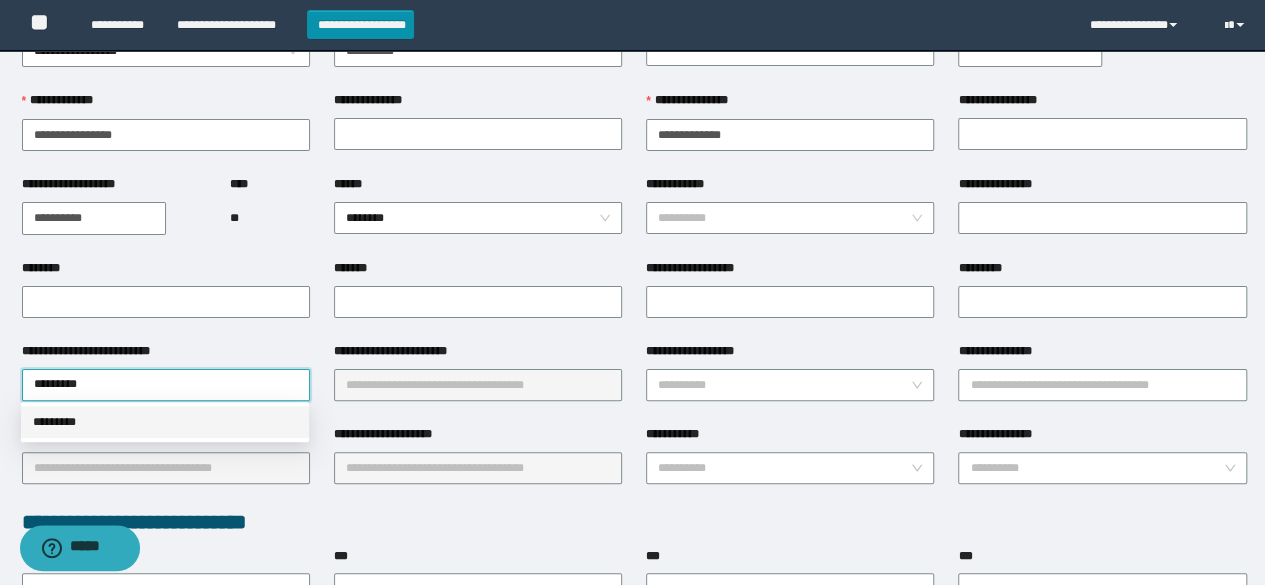 drag, startPoint x: 179, startPoint y: 432, endPoint x: 207, endPoint y: 437, distance: 28.442924 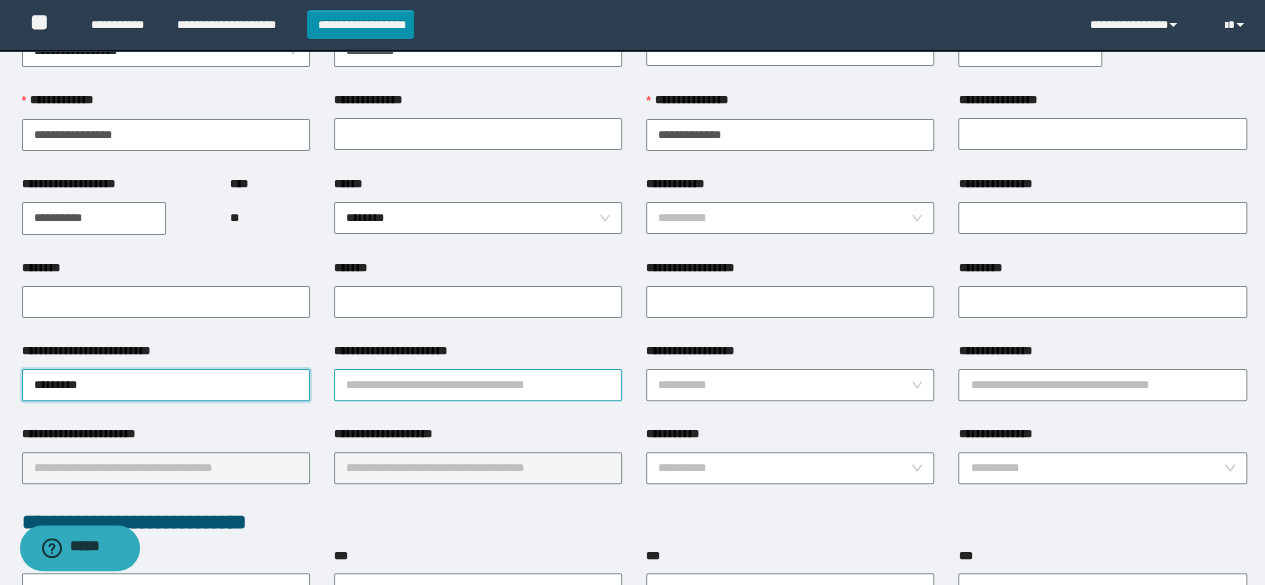 click on "**********" at bounding box center [478, 385] 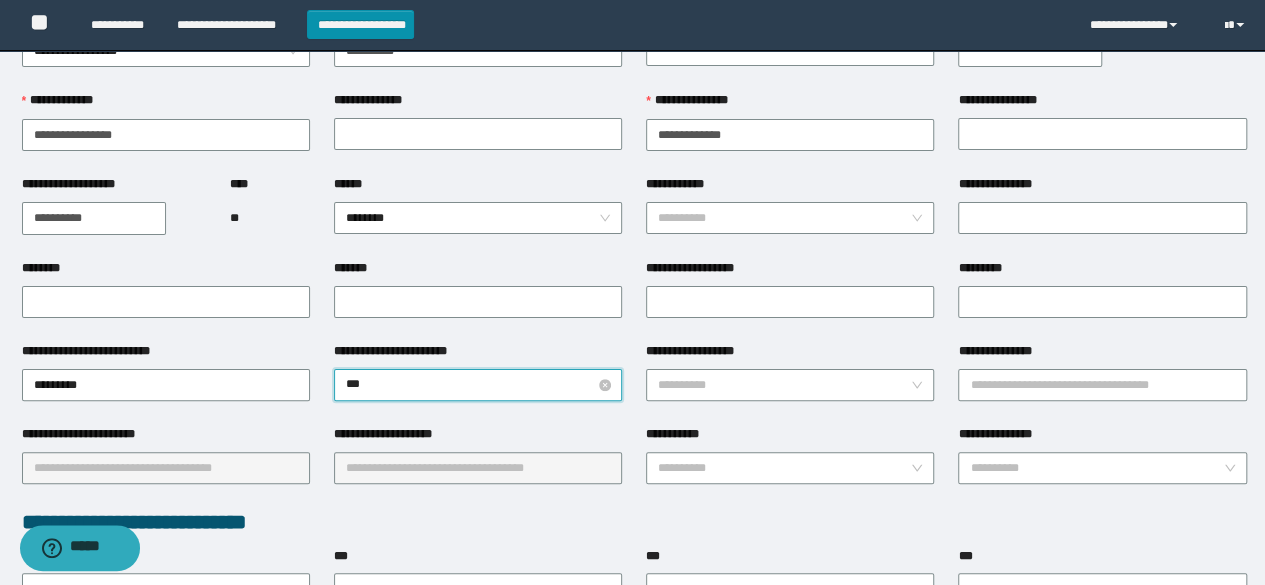 type on "****" 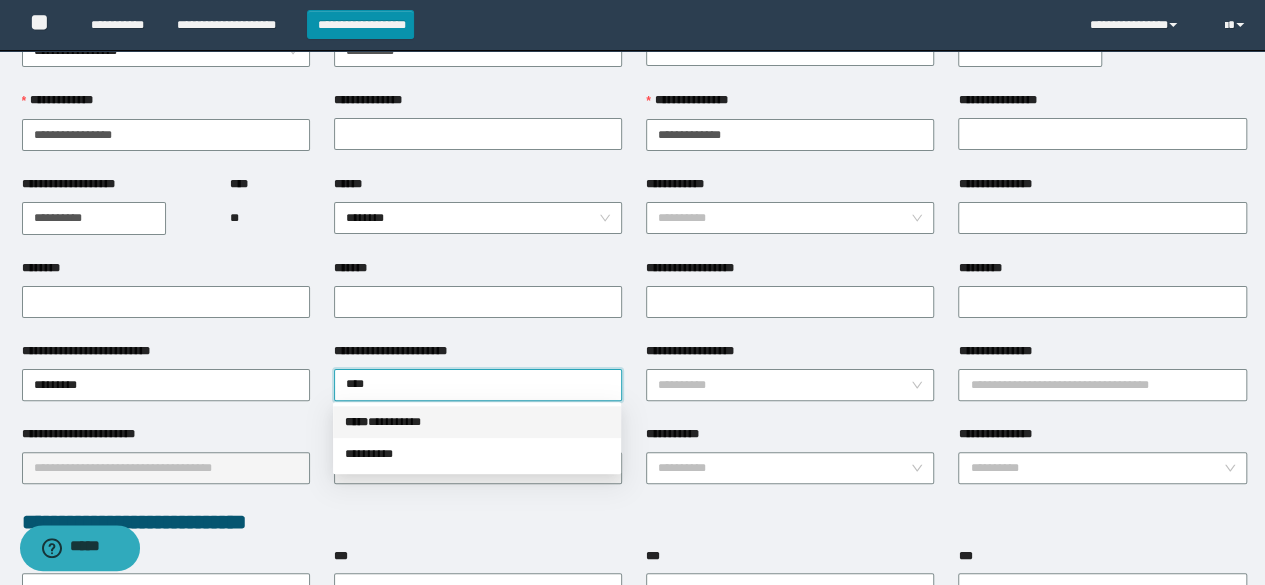 click on "***** * ********" at bounding box center [477, 422] 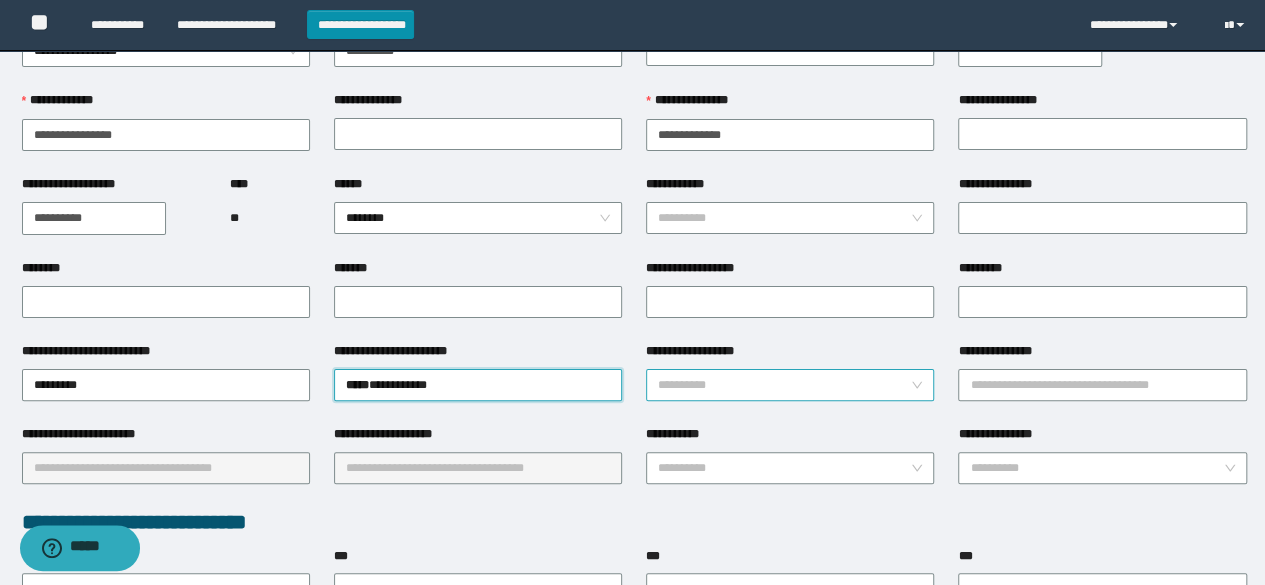 click on "**********" at bounding box center (784, 385) 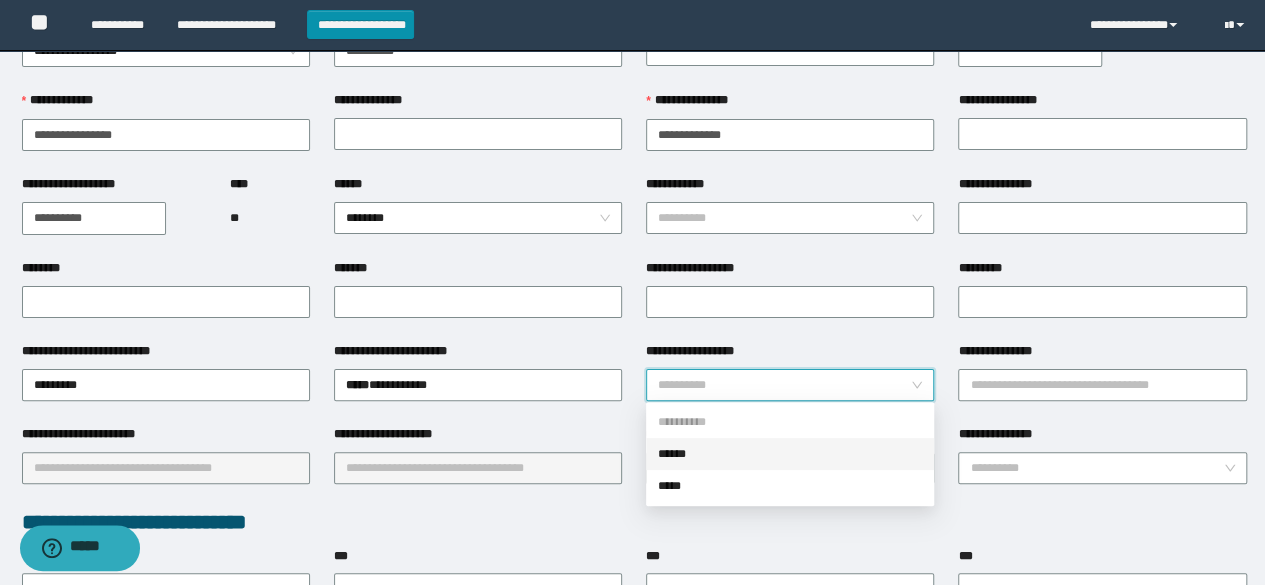click on "******" at bounding box center (790, 454) 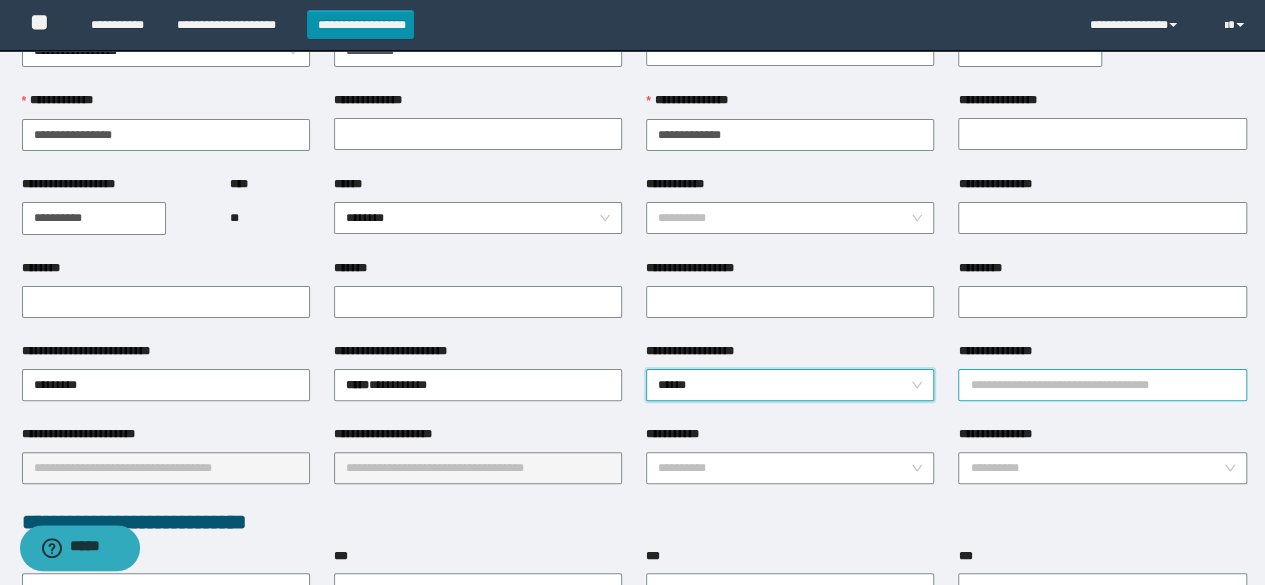 click on "**********" at bounding box center (1102, 385) 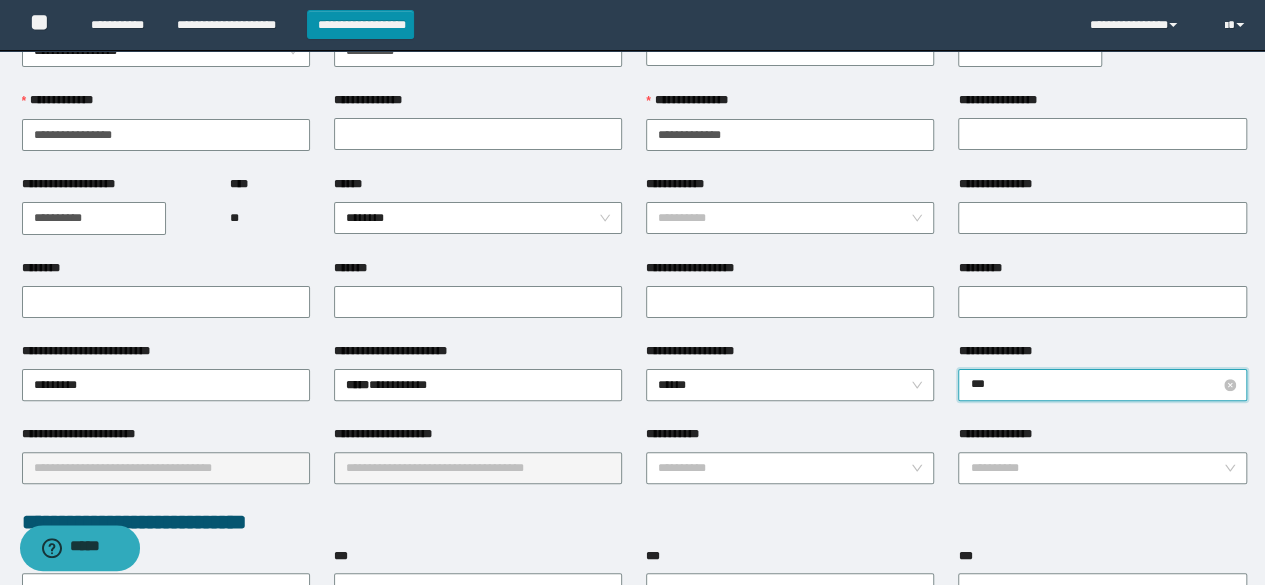 type on "****" 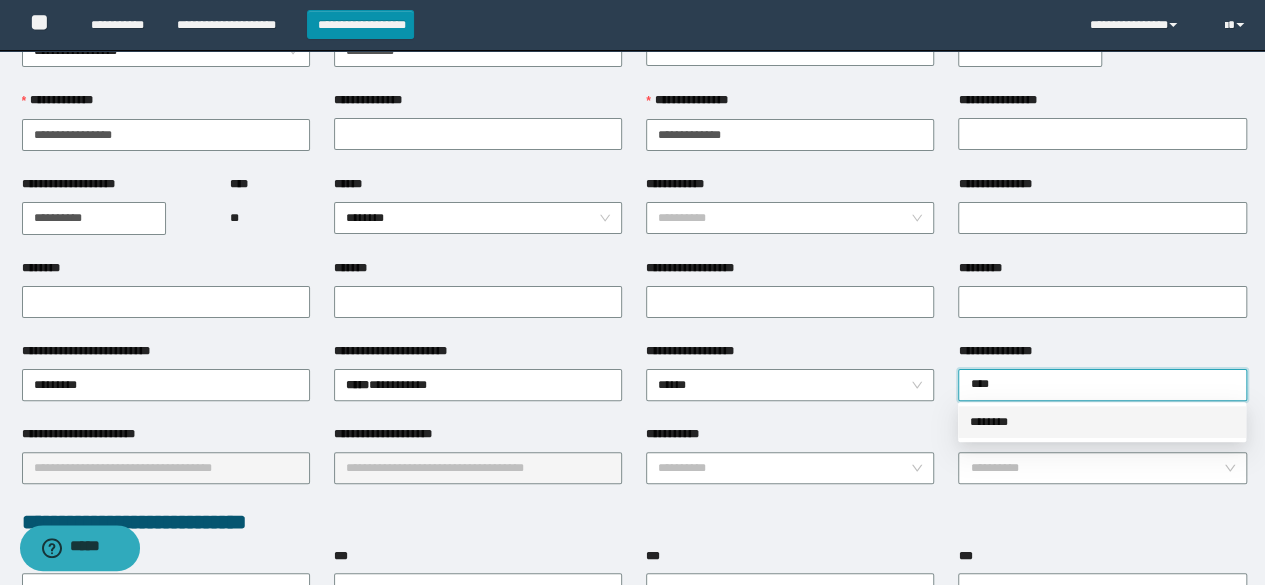click on "********" at bounding box center (1102, 422) 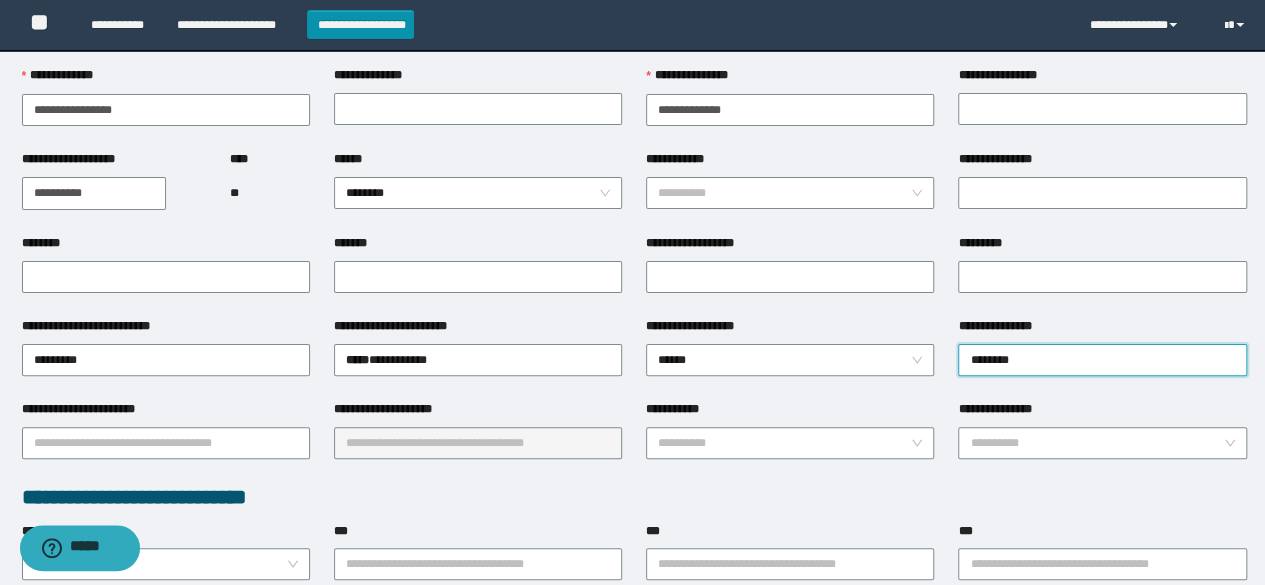 scroll, scrollTop: 200, scrollLeft: 0, axis: vertical 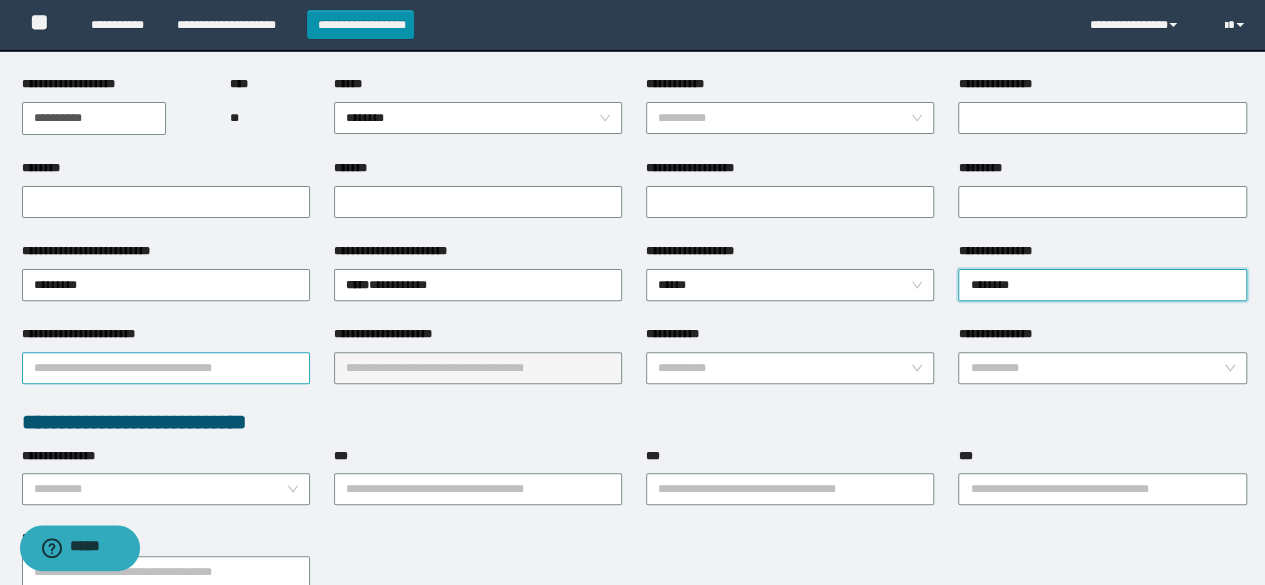 click on "**********" at bounding box center (166, 368) 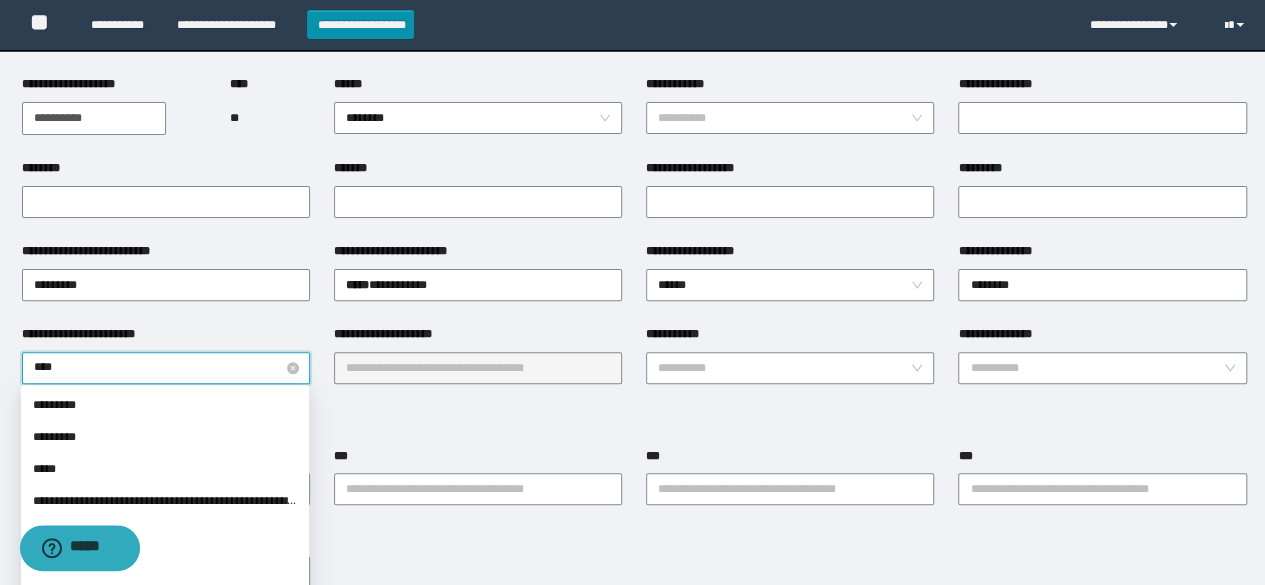 type on "*****" 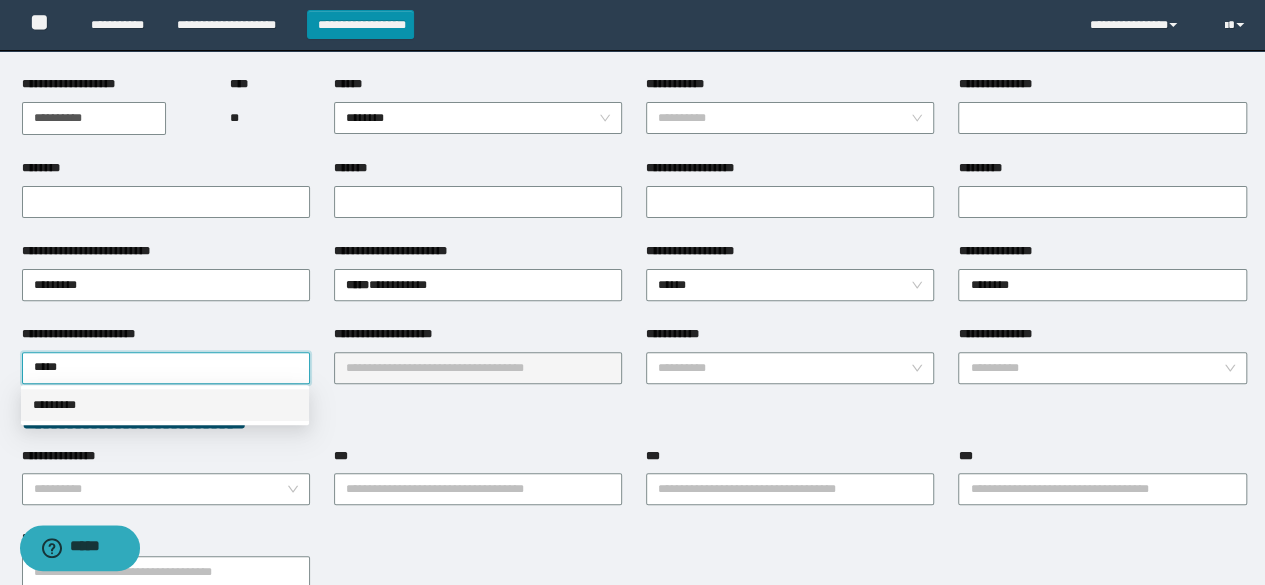 click on "*********" at bounding box center (165, 405) 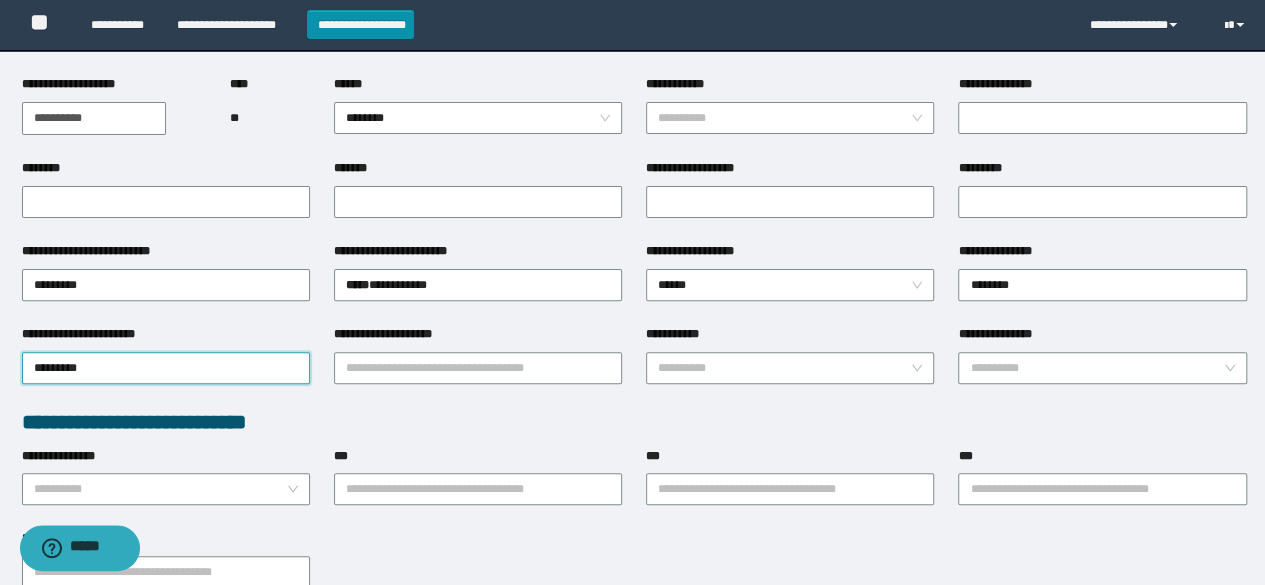 click on "**********" at bounding box center (478, 338) 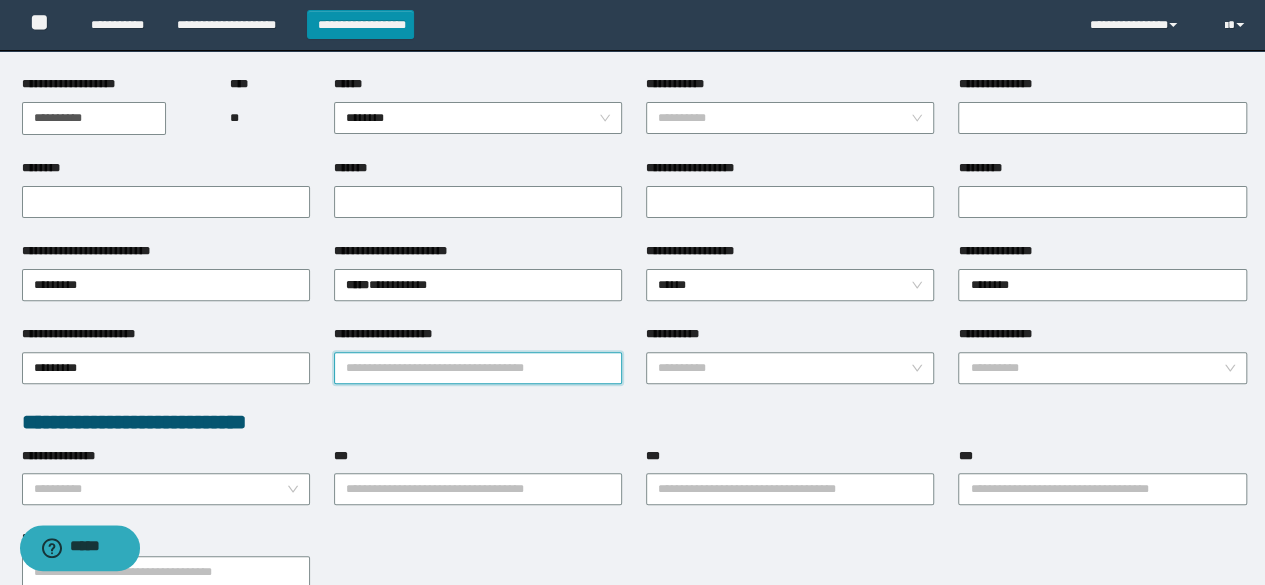 click on "**********" at bounding box center (478, 368) 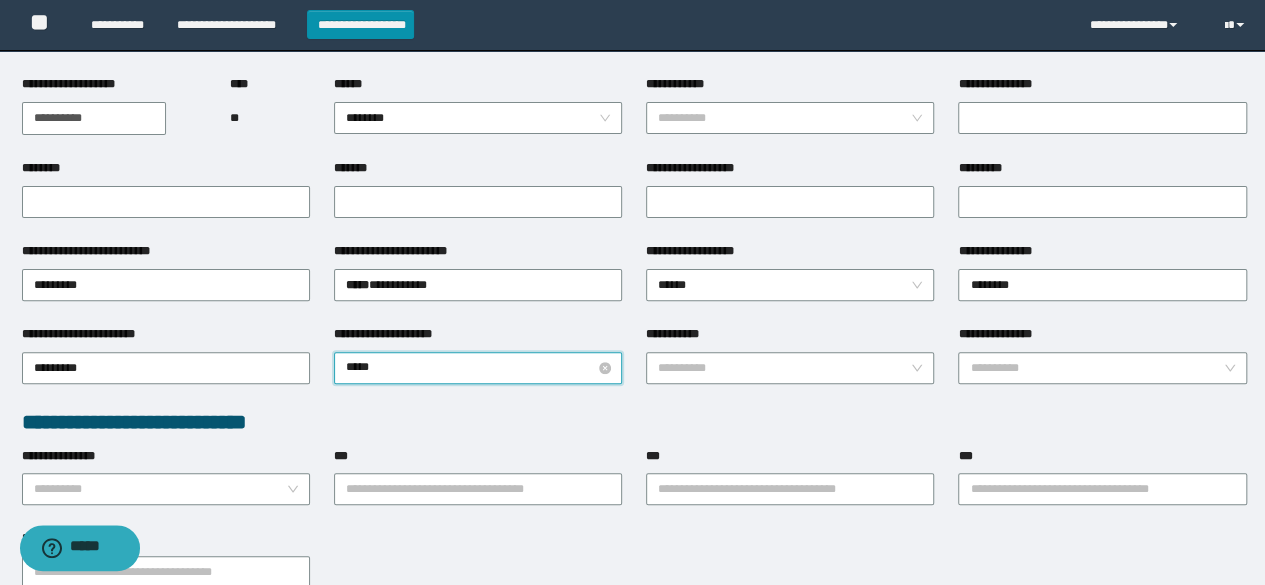 type on "******" 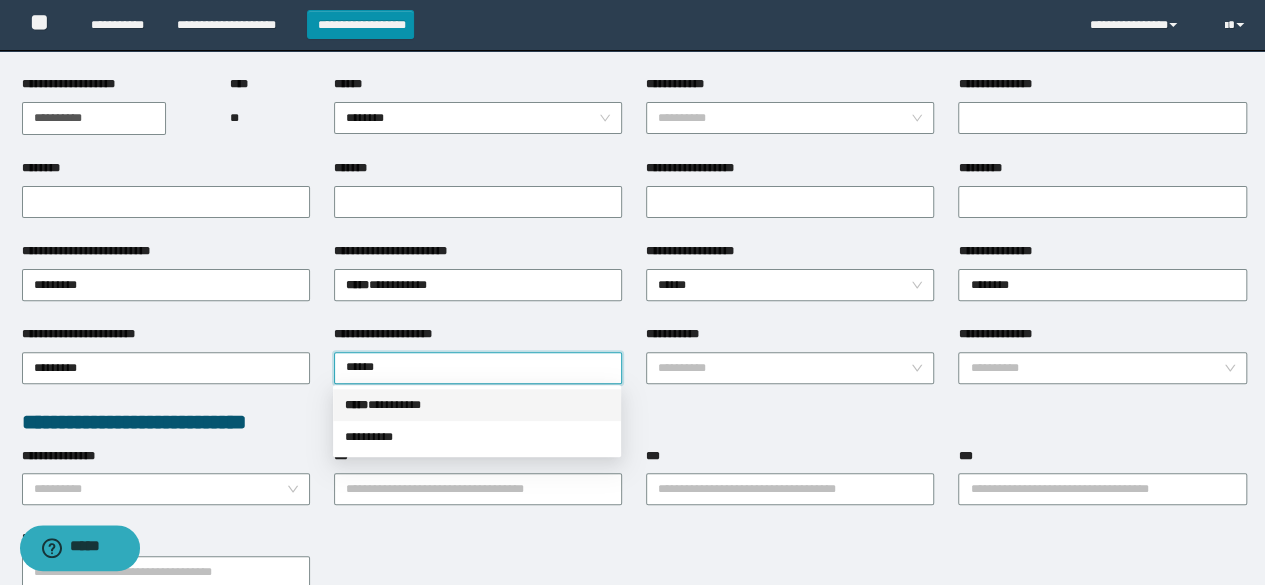 click on "***** * ********" at bounding box center (477, 405) 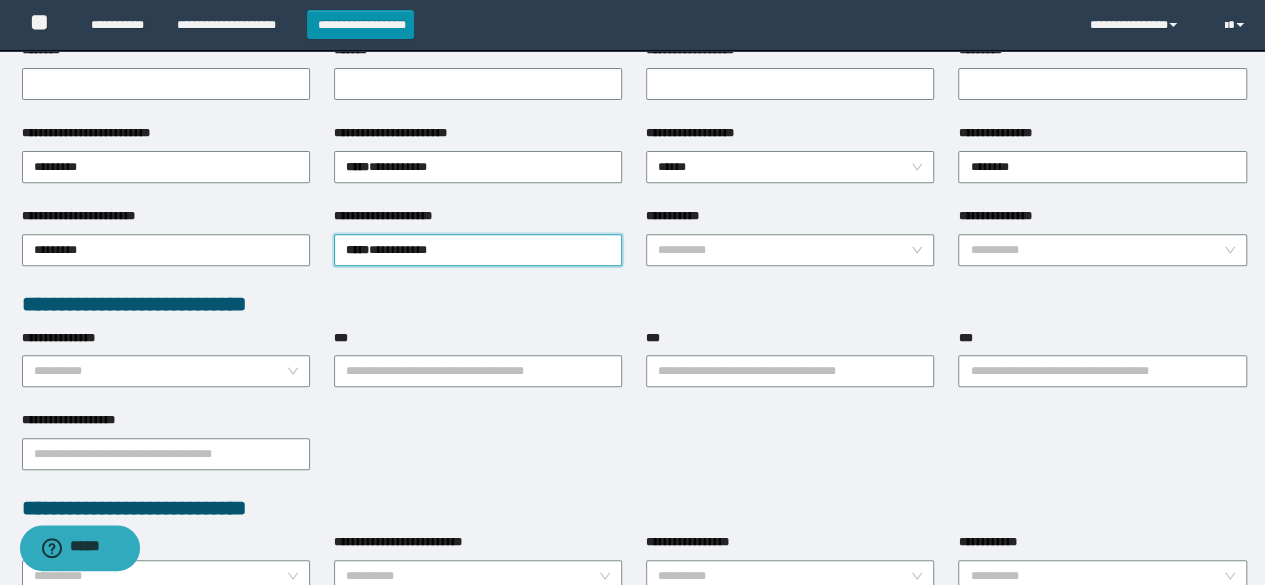scroll, scrollTop: 400, scrollLeft: 0, axis: vertical 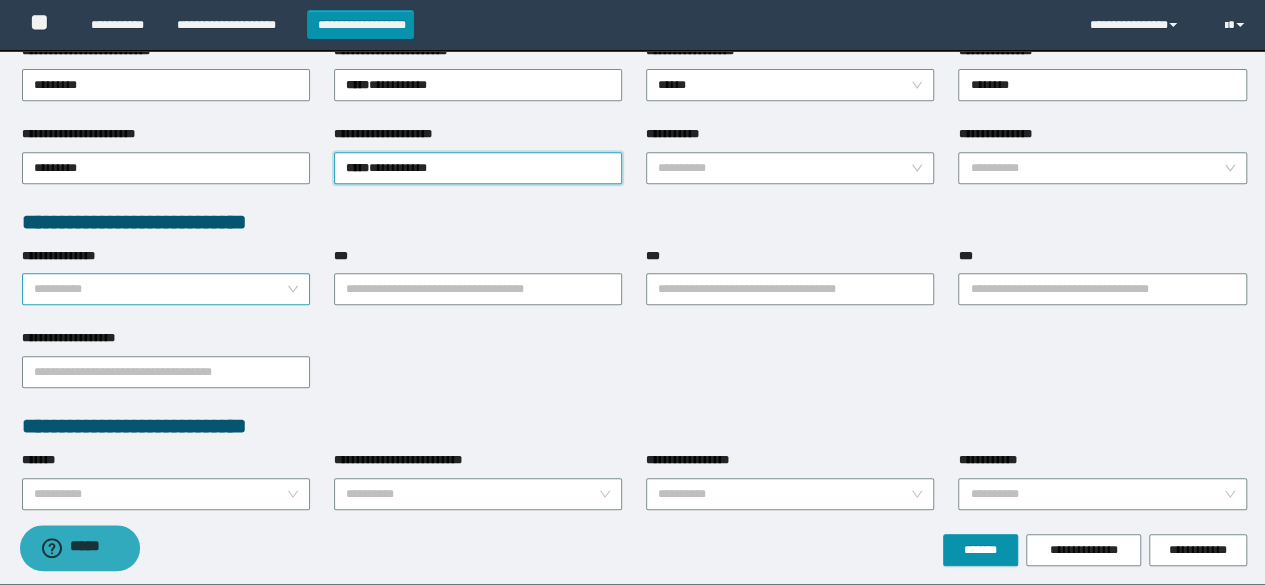click on "**********" at bounding box center (160, 289) 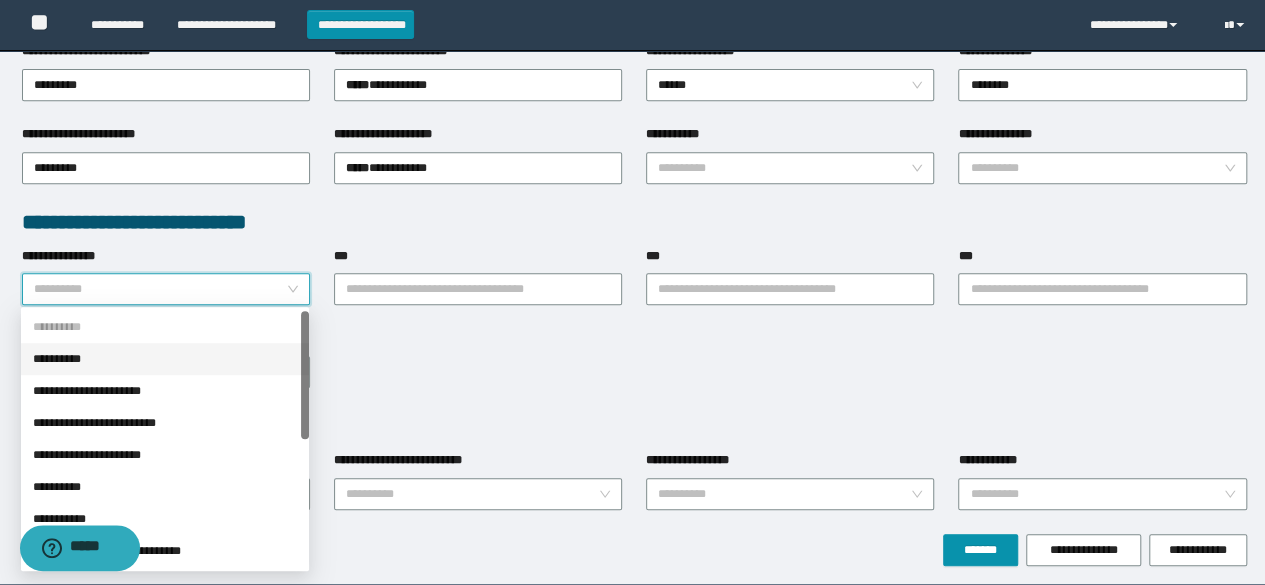 click on "**********" at bounding box center [165, 359] 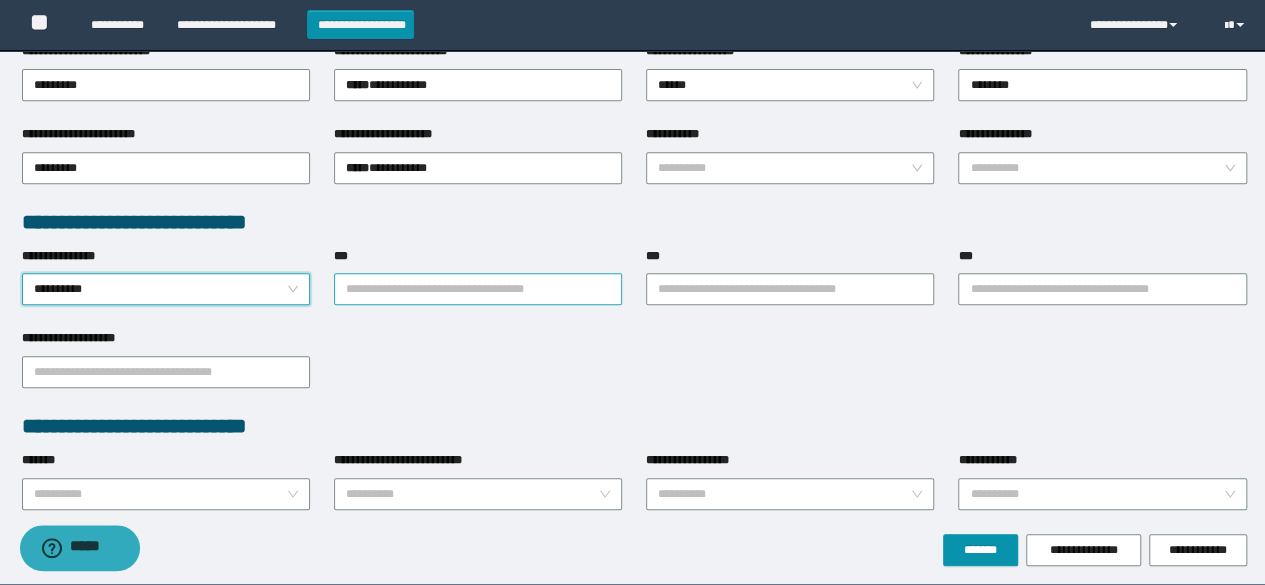 click on "***" at bounding box center [478, 289] 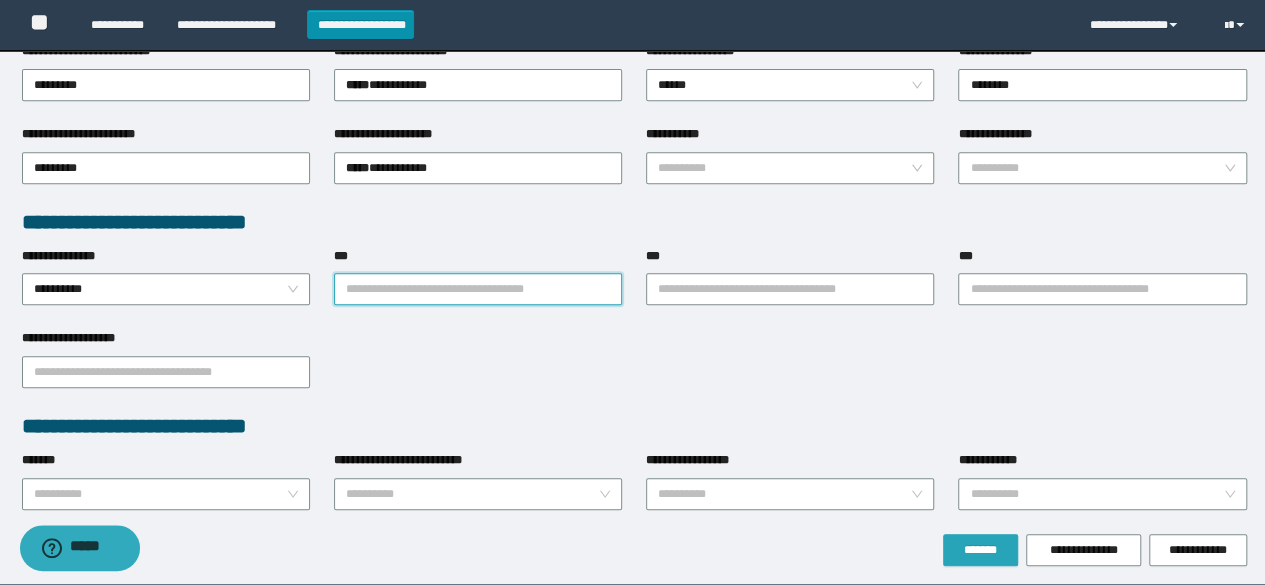 click on "[FIRST] [LAST] [STREET] [CITY], [STATE] [POSTAL_CODE] [COUNTRY] [PHONE] [EMAIL] [SSN] [DLN] [PASSPORT] [CREDIT_CARD] [DOB] [AGE] [ADDRESS] [CITY] [STATE] [POSTAL_CODE] [COUNTRY] [PHONE] [EMAIL] [SSN] [DLN] [PASSPORT] [CREDIT_CARD] [DOB] [AGE] [ADDRESS] [CITY] [STATE] [POSTAL_CODE] [COUNTRY] [PHONE] [EMAIL] [SSN] [DLN] [PASSPORT] [CREDIT_CARD] [DOB] [AGE] [ADDRESS] [CITY] [STATE] [POSTAL_CODE] [COUNTRY] [PHONE] [EMAIL] [SSN] [DLN] [PASSPORT] [CREDIT_CARD] [DOB] [AGE] [ADDRESS] [CITY] [STATE] [POSTAL_CODE] [COUNTRY] [PHONE] [EMAIL] [SSN] [DLN] [PASSPORT] [CREDIT_CARD] [DOB] [AGE]" at bounding box center [634, 117] 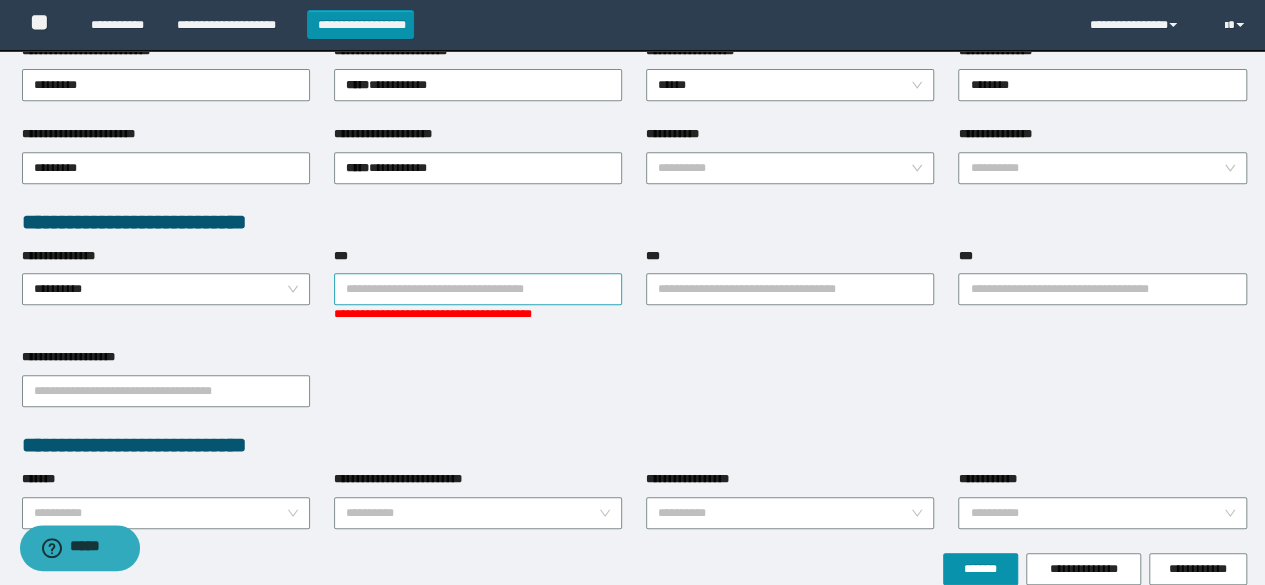 click on "***" at bounding box center [478, 289] 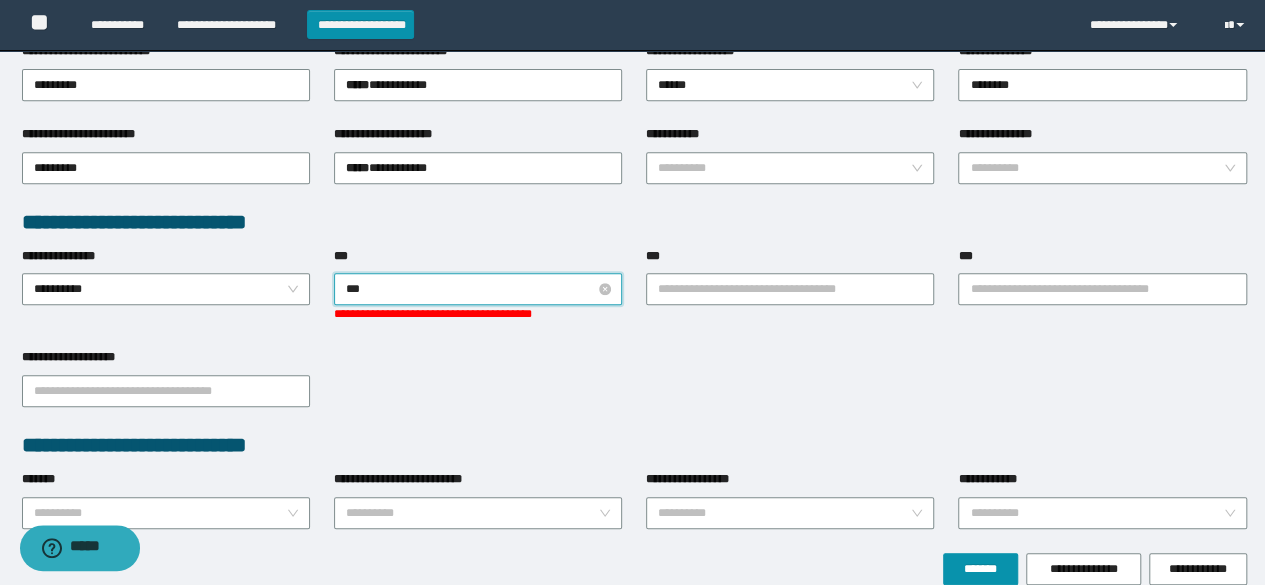 type on "****" 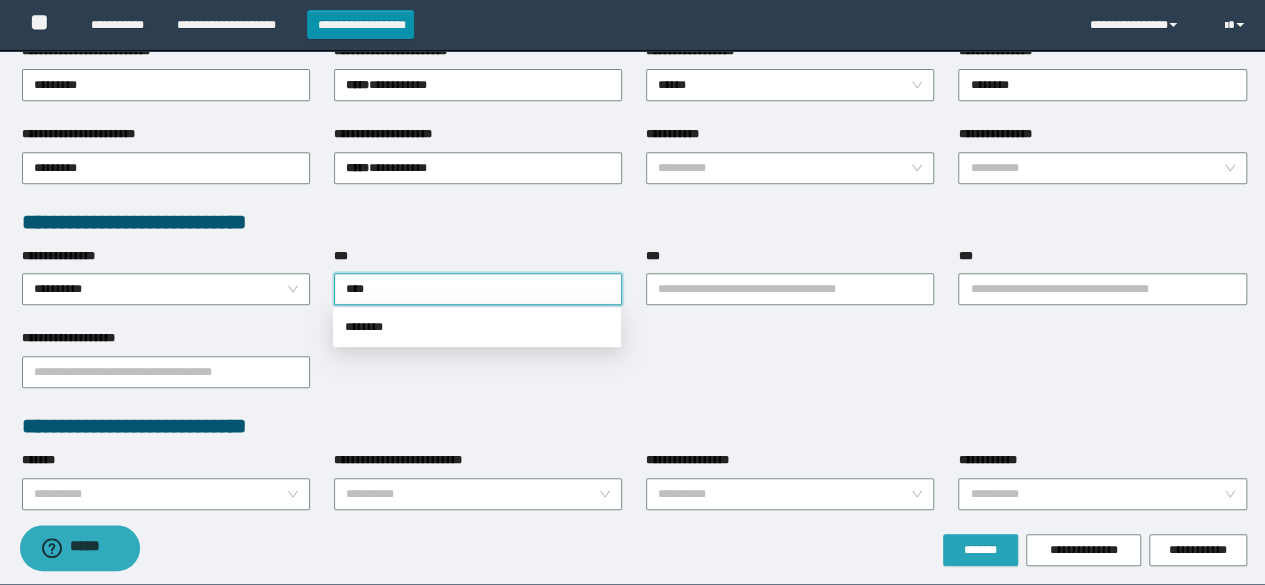 type 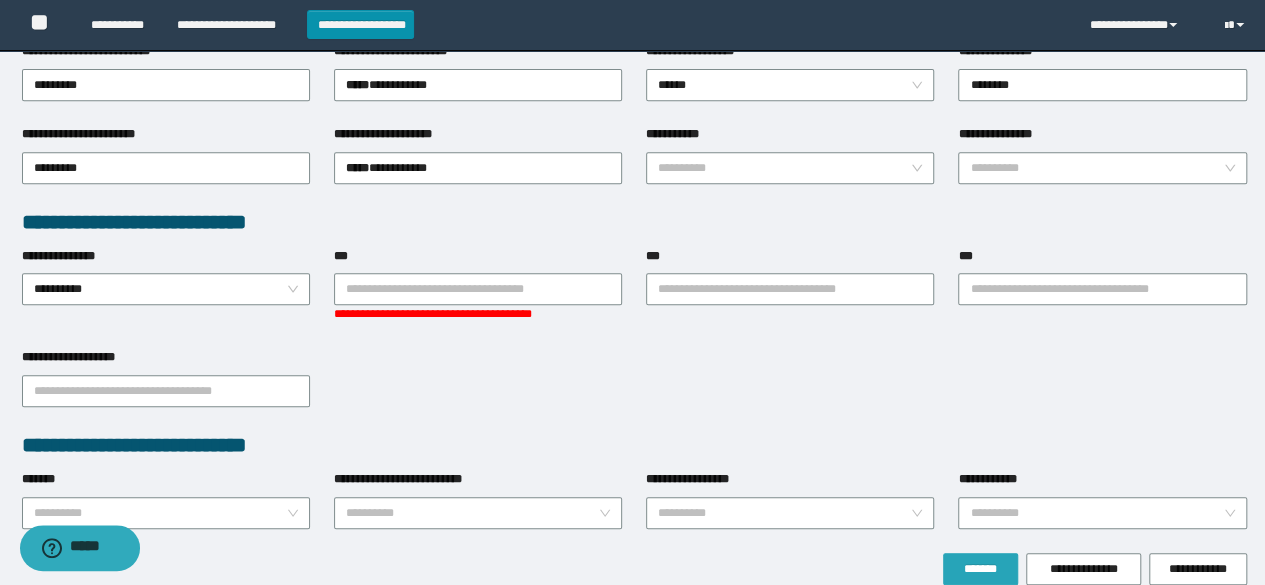 click on "[FIRST] [LAST] [STREET] [CITY], [STATE] [POSTAL_CODE] [COUNTRY] [PHONE] [EMAIL] [SSN] [DLN] [PASSPORT] [CREDIT_CARD] [DOB] [AGE] [ADDRESS] [CITY] [STATE] [POSTAL_CODE] [COUNTRY] [PHONE] [EMAIL] [SSN] [DLN] [PASSPORT] [CREDIT_CARD] [DOB] [AGE] [ADDRESS] [CITY] [STATE] [POSTAL_CODE] [COUNTRY] [PHONE] [EMAIL] [SSN] [DLN] [PASSPORT] [CREDIT_CARD] [DOB] [AGE] [ADDRESS] [CITY] [STATE] [POSTAL_CODE] [COUNTRY] [PHONE] [EMAIL] [SSN] [DLN] [PASSPORT] [CREDIT_CARD] [DOB] [AGE] [ADDRESS] [CITY] [STATE] [POSTAL_CODE] [COUNTRY] [PHONE] [EMAIL] [SSN] [DLN] [PASSPORT] [CREDIT_CARD] [DOB] [AGE]" at bounding box center [634, 126] 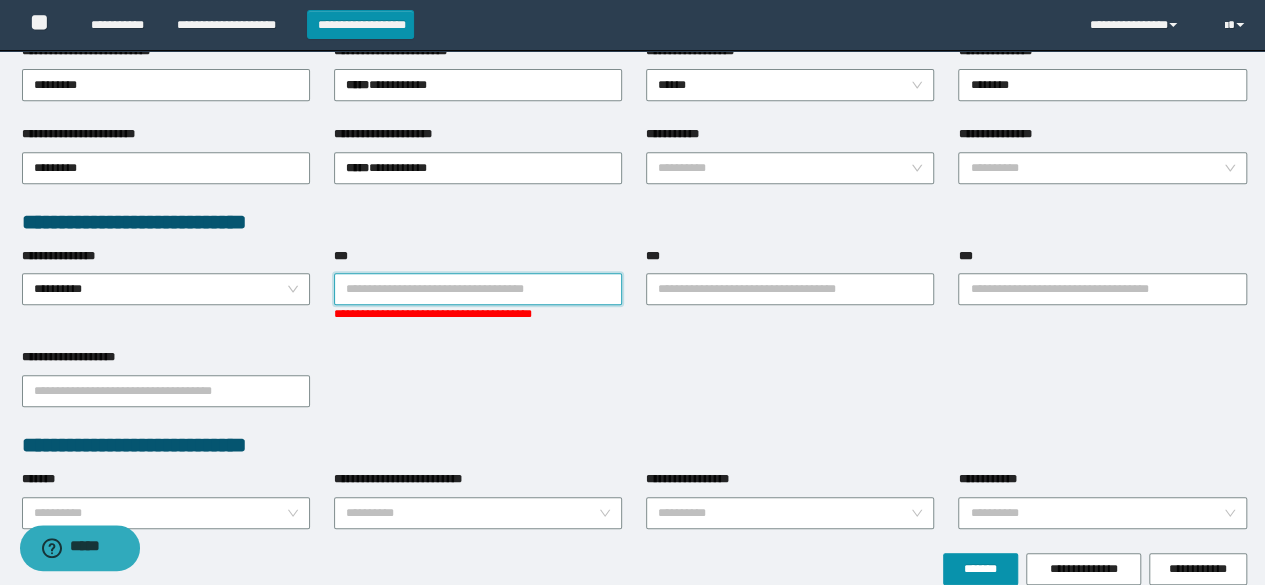 click on "***" at bounding box center [478, 289] 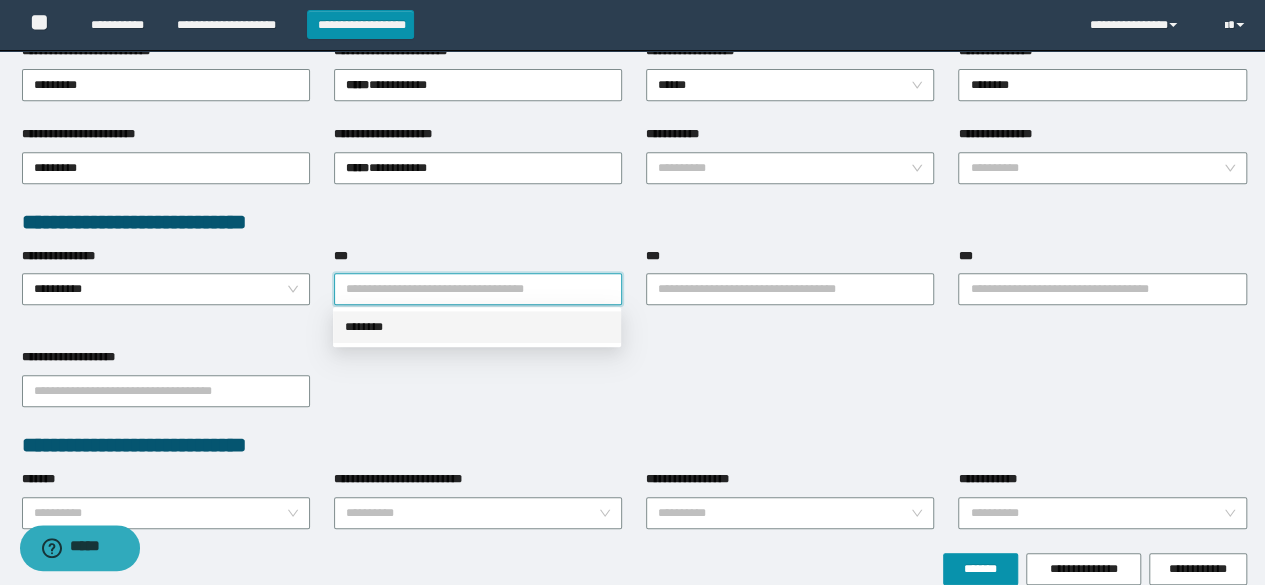 click on "********" at bounding box center (477, 327) 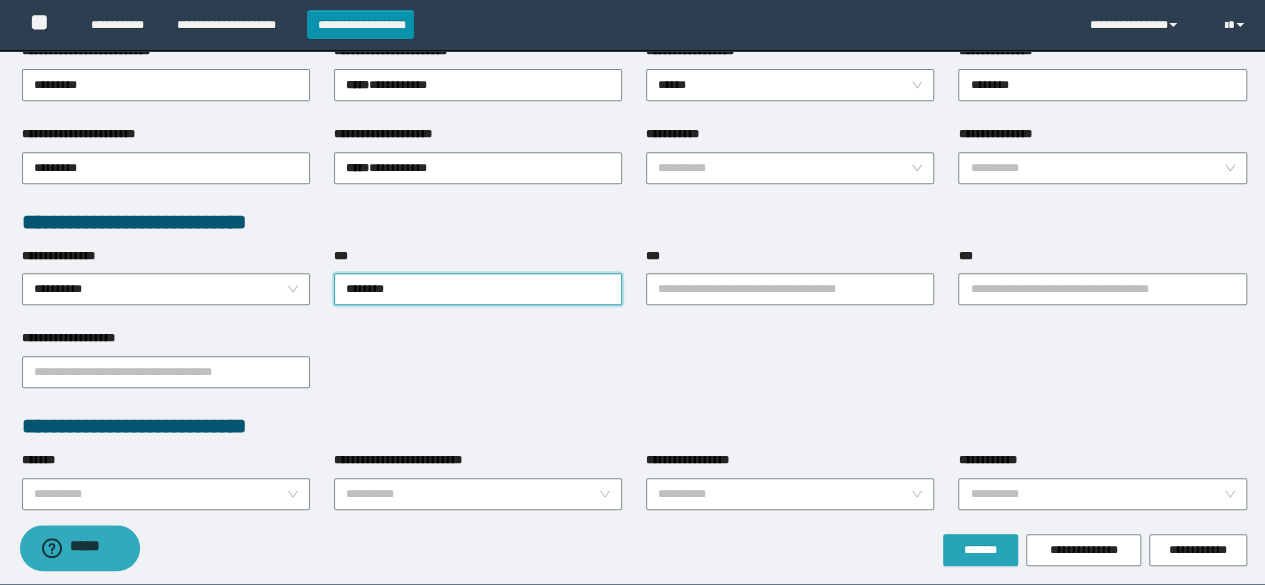 click on "*******" at bounding box center [980, 550] 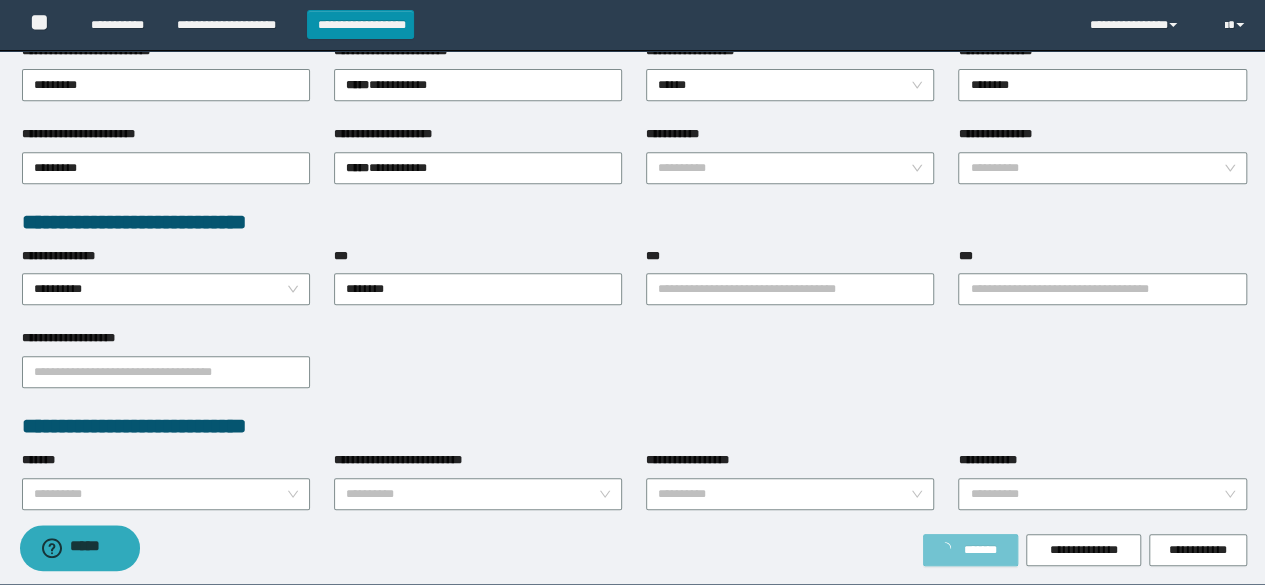 type on "**********" 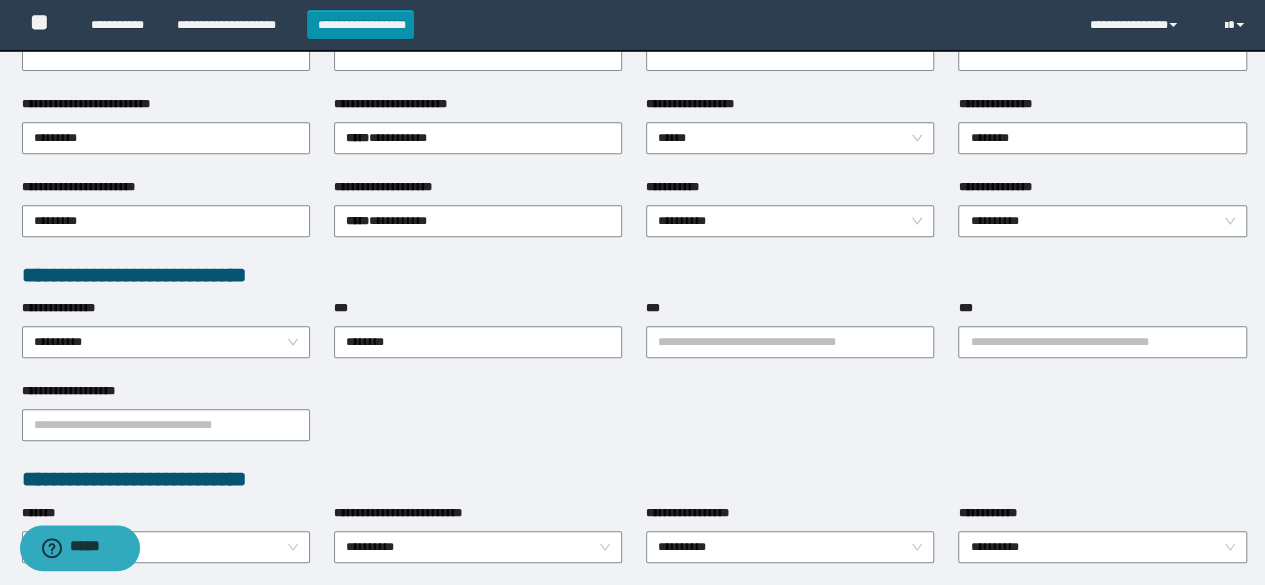 scroll, scrollTop: 452, scrollLeft: 0, axis: vertical 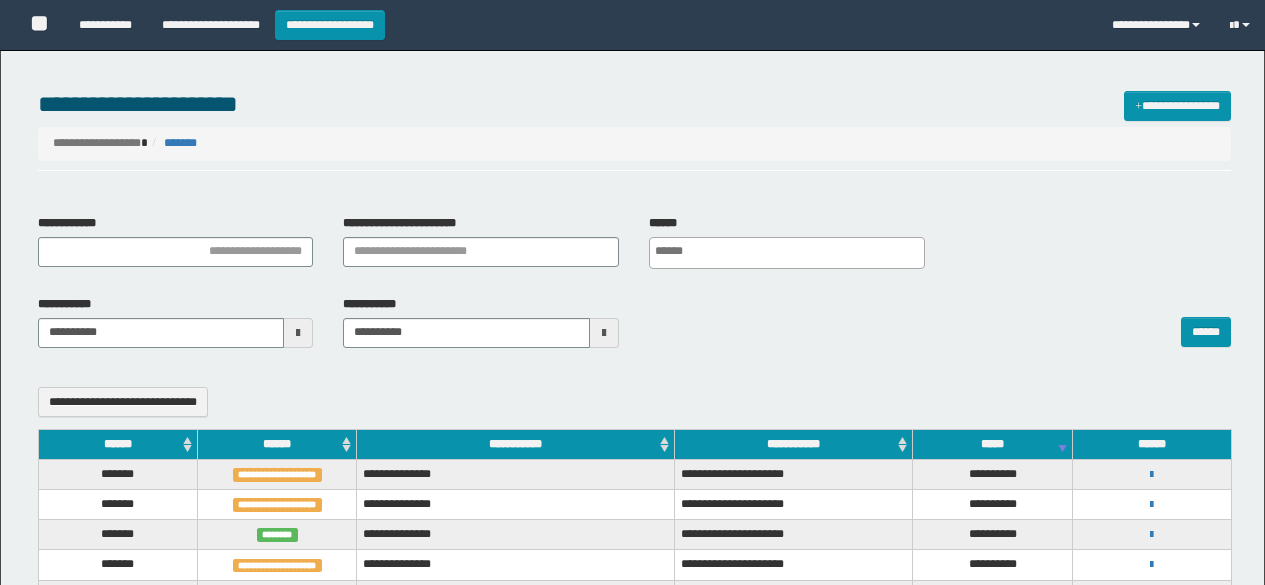 select 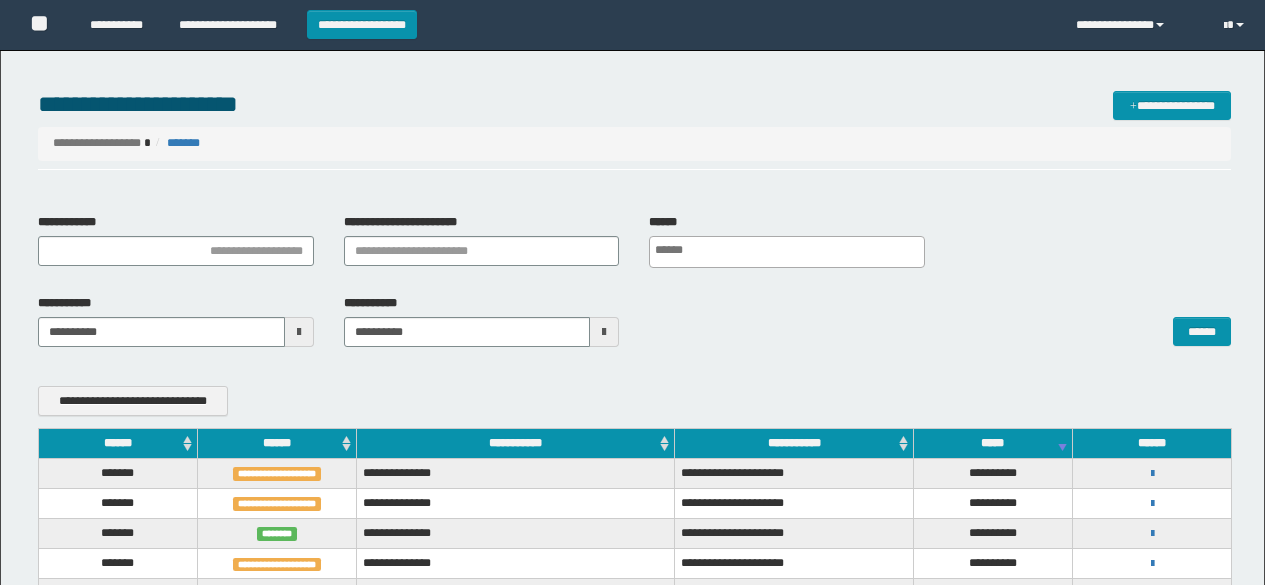 scroll, scrollTop: 0, scrollLeft: 0, axis: both 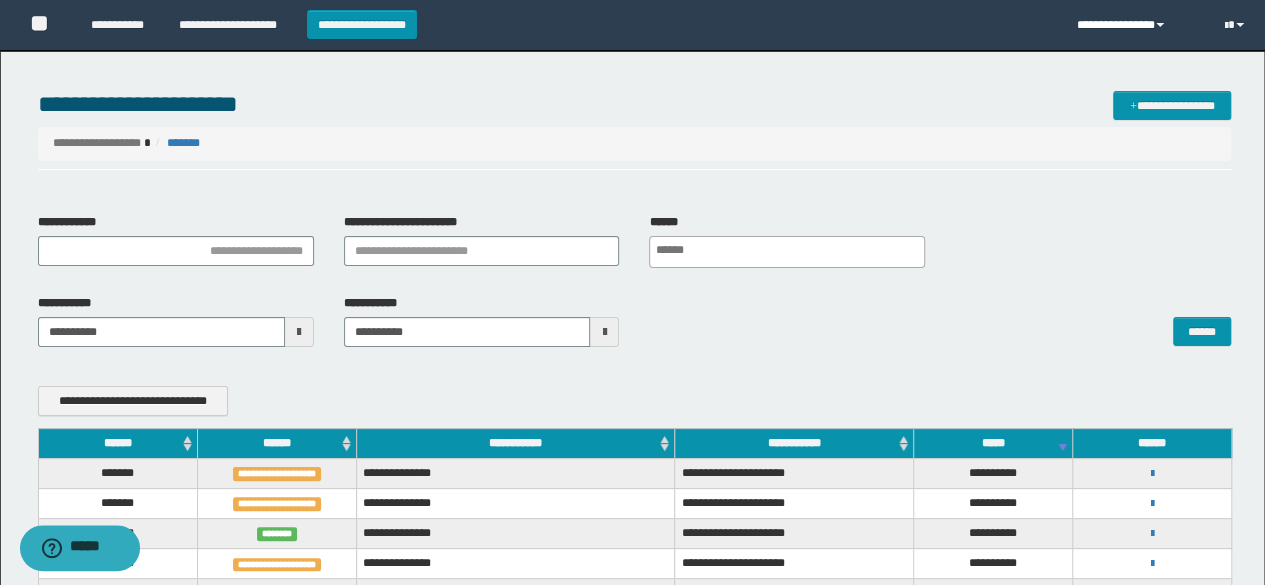 click on "**********" at bounding box center (1135, 25) 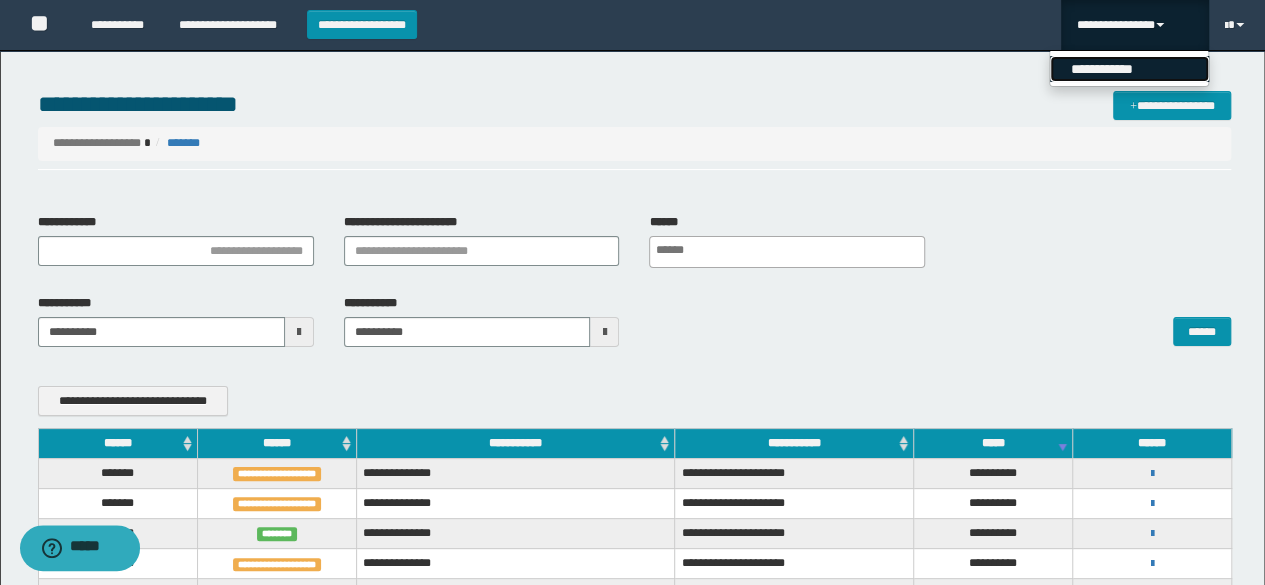 click on "**********" at bounding box center (1129, 69) 